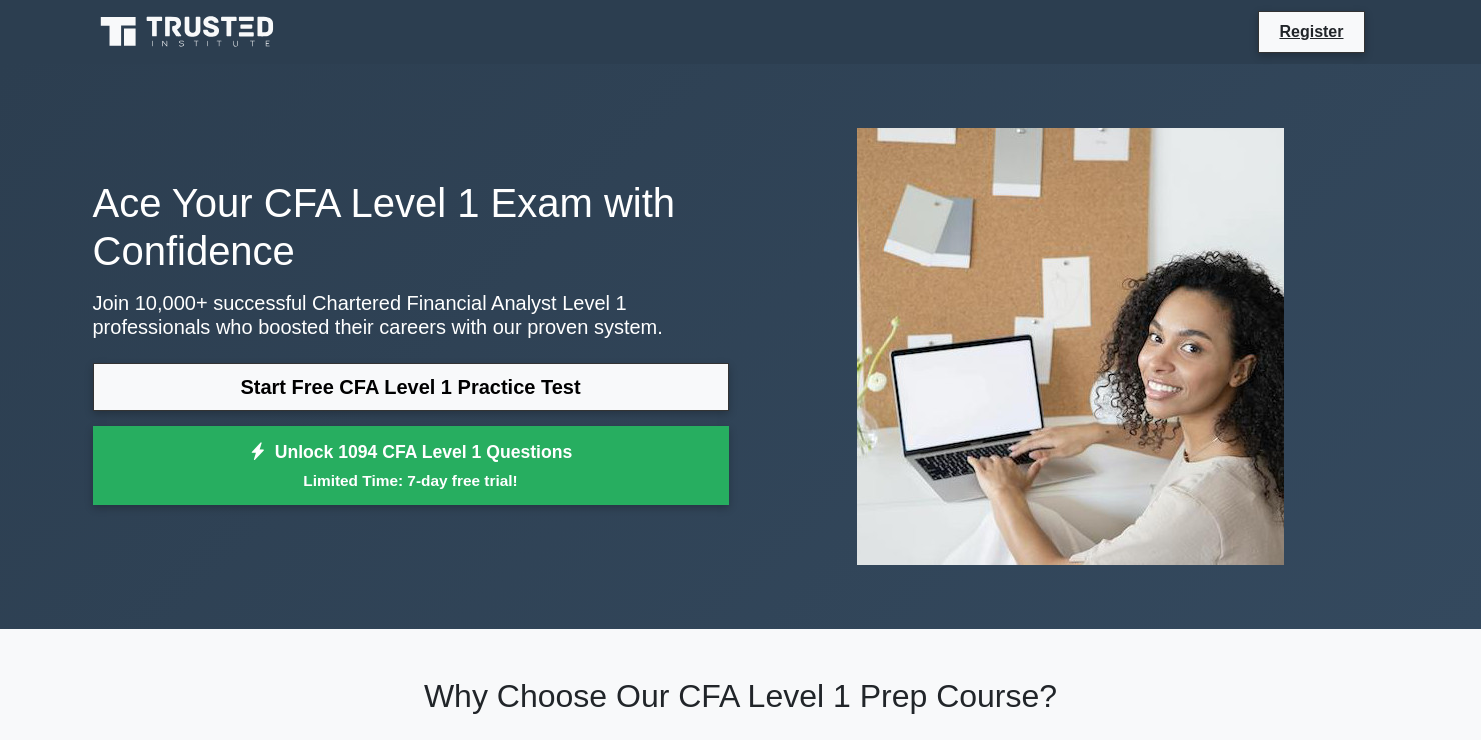 scroll, scrollTop: 0, scrollLeft: 0, axis: both 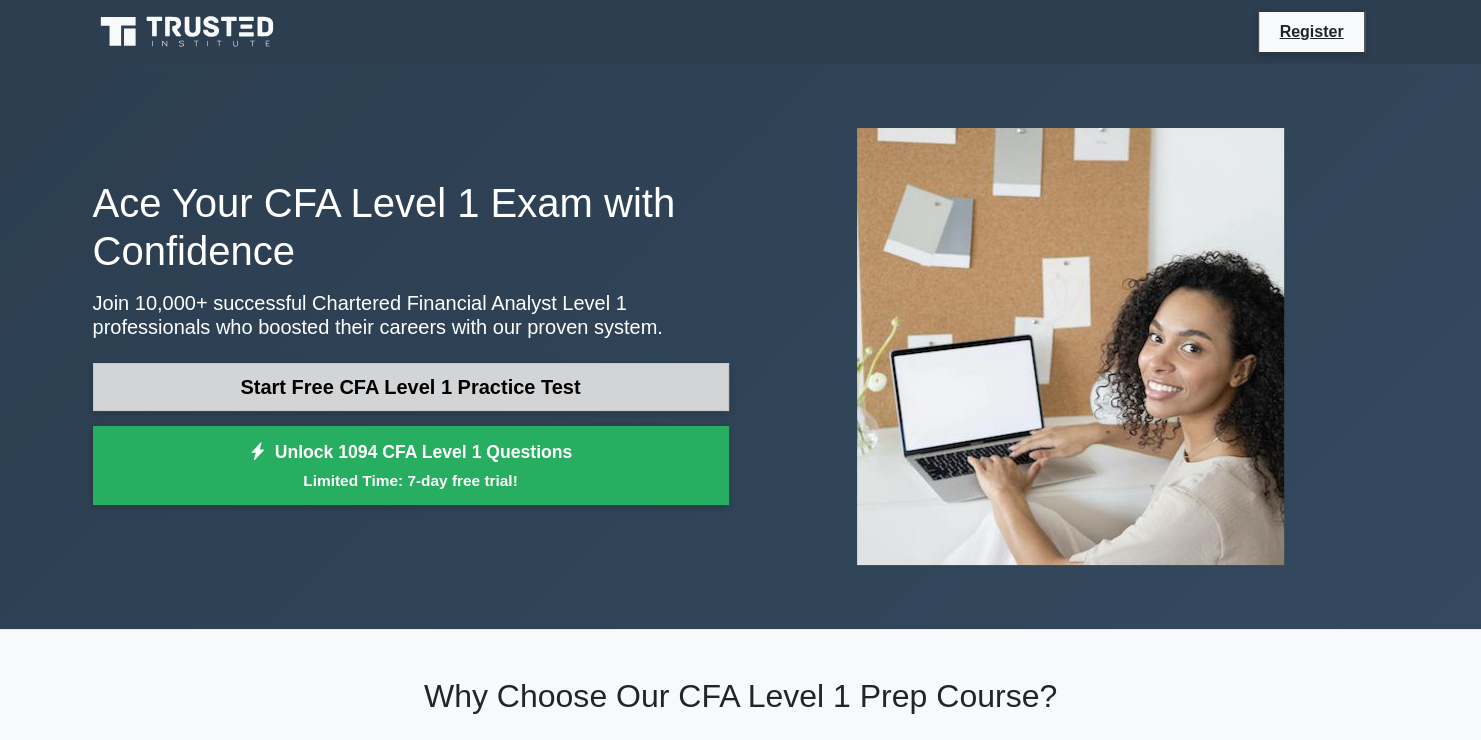 click on "Start Free CFA Level 1 Practice Test" at bounding box center (411, 387) 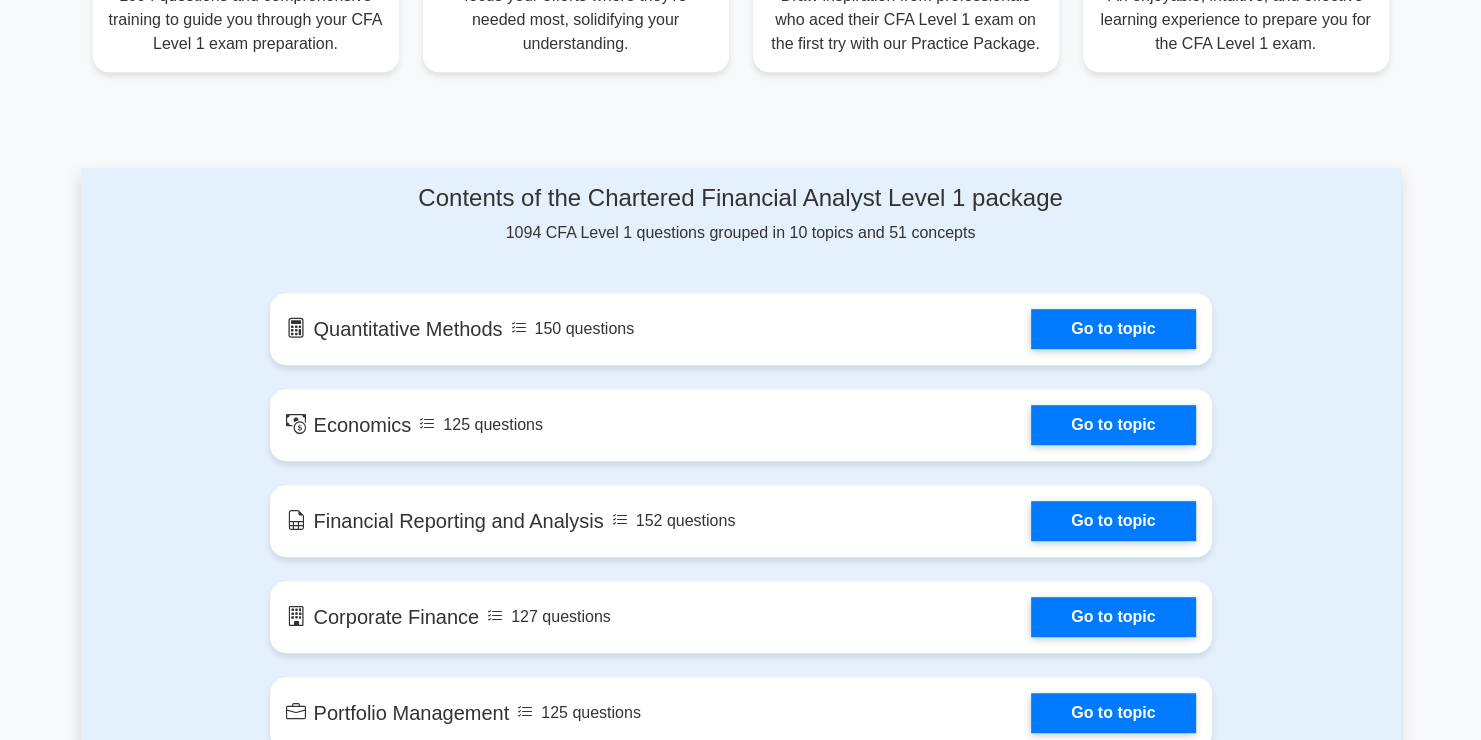 scroll, scrollTop: 900, scrollLeft: 0, axis: vertical 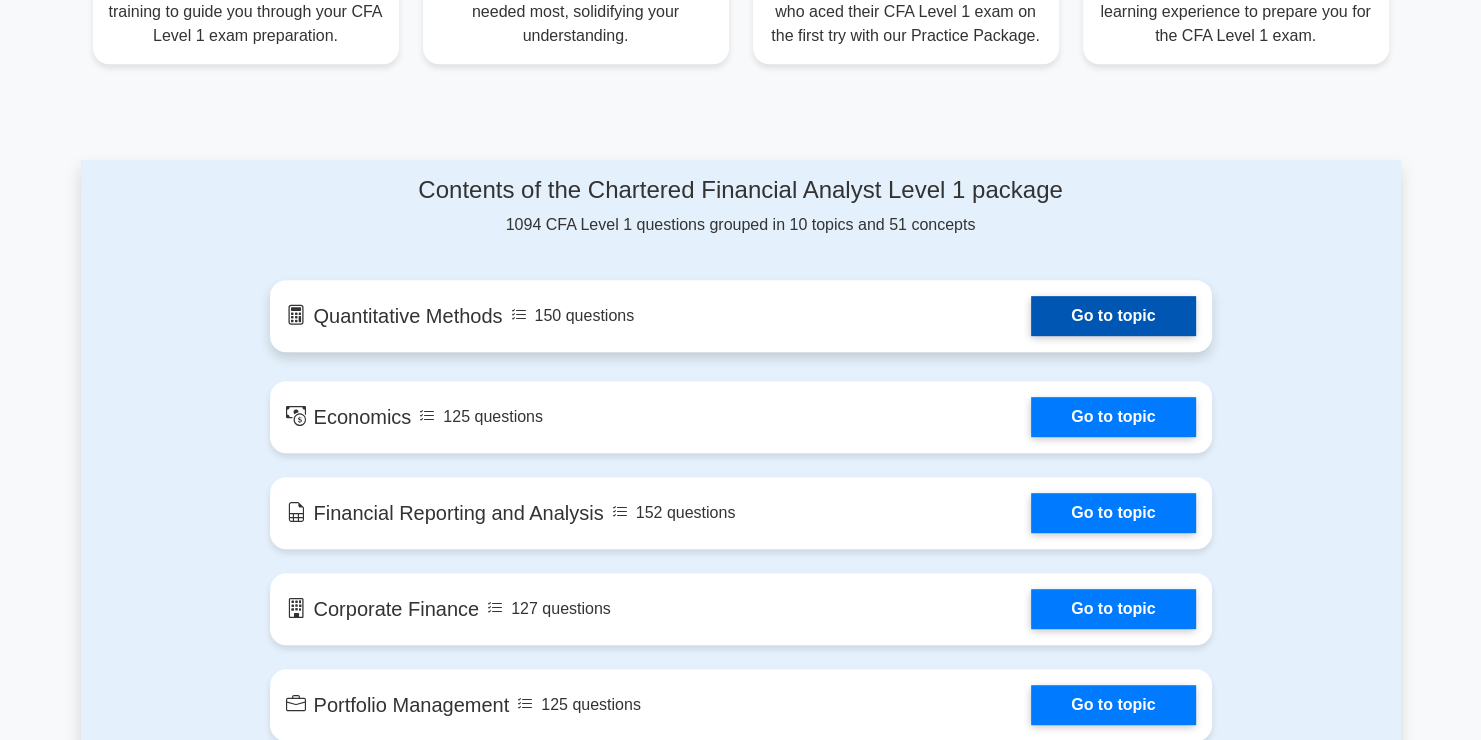 click on "Go to topic" at bounding box center [1113, 316] 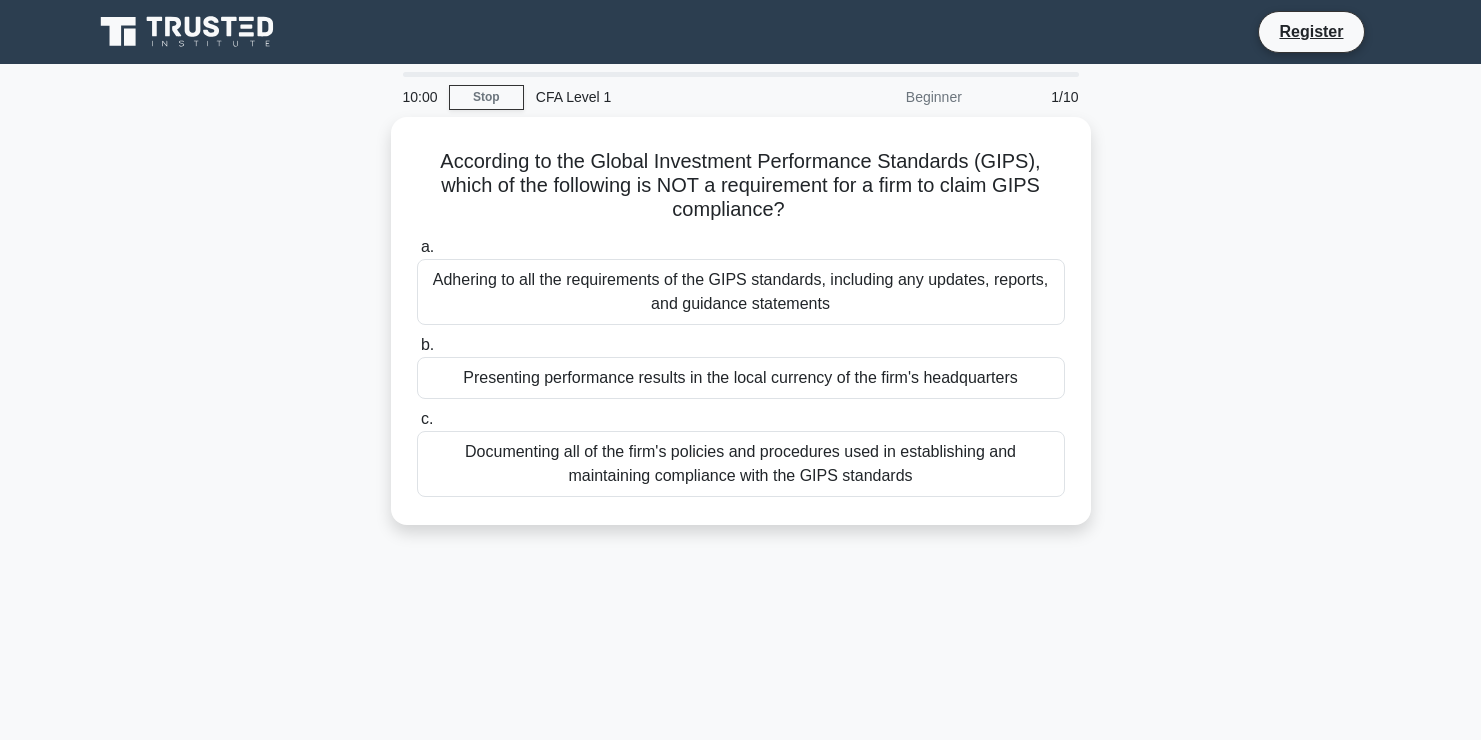 scroll, scrollTop: 0, scrollLeft: 0, axis: both 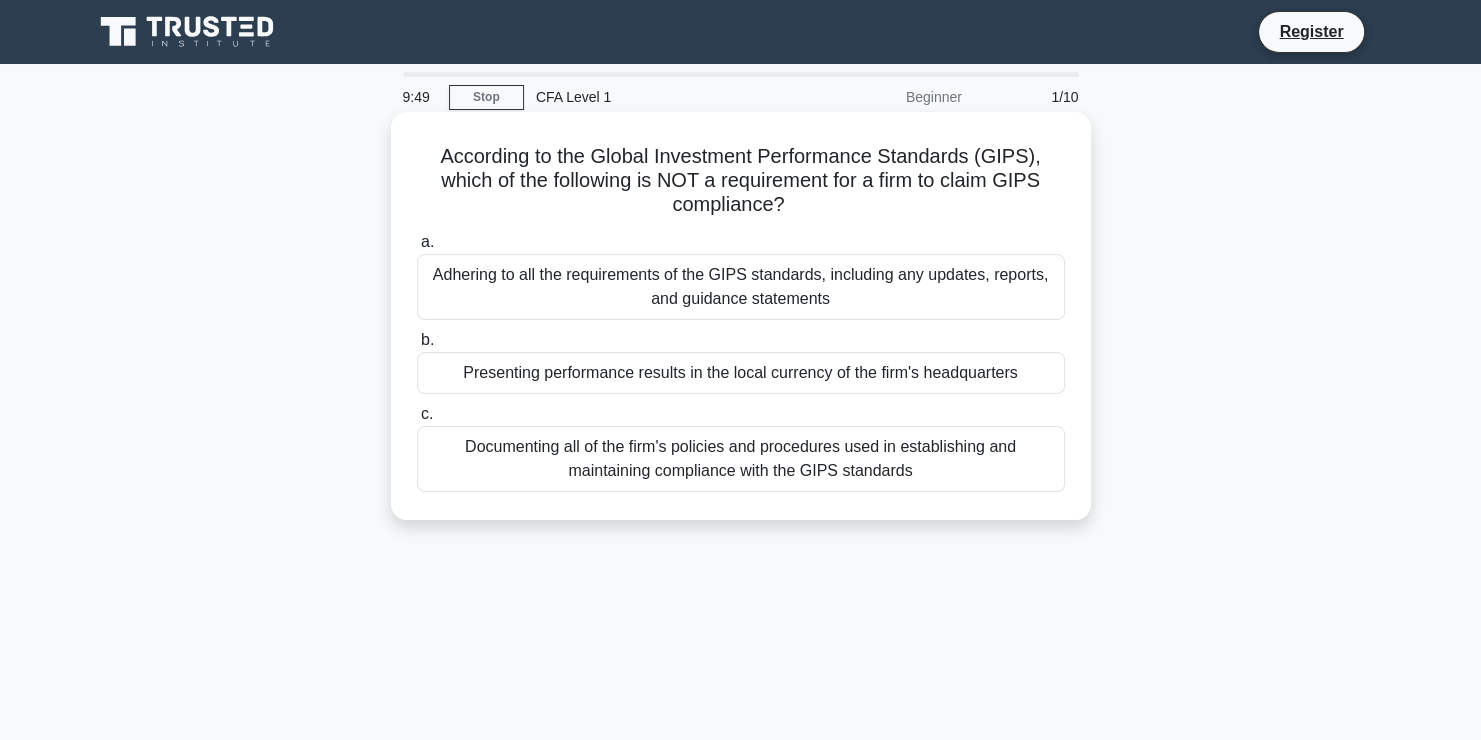 click on "b.
Presenting performance results in the local currency of the firm's headquarters" at bounding box center (741, 361) 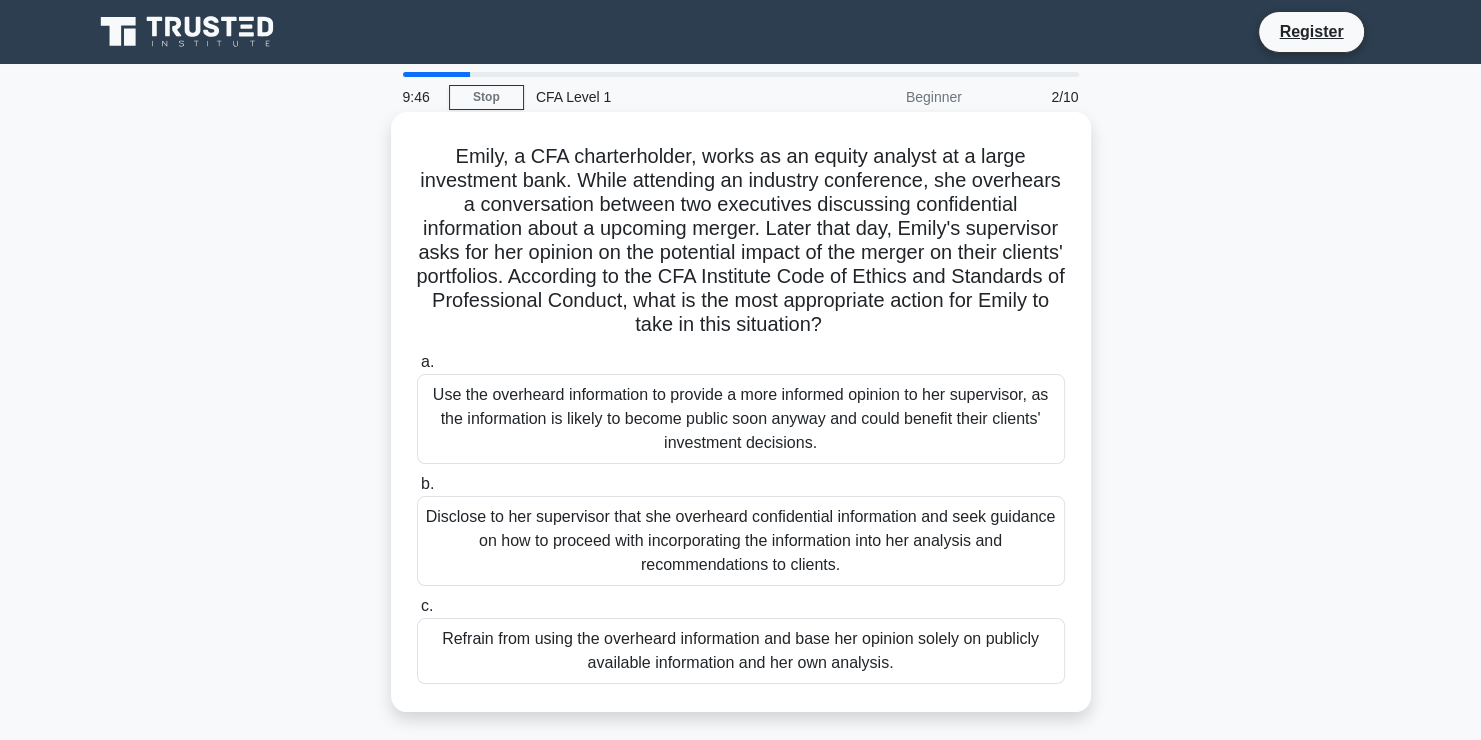 click on "Use the overheard information to provide a more informed opinion to her supervisor, as the information is likely to become public soon anyway and could benefit their clients' investment decisions." at bounding box center [741, 419] 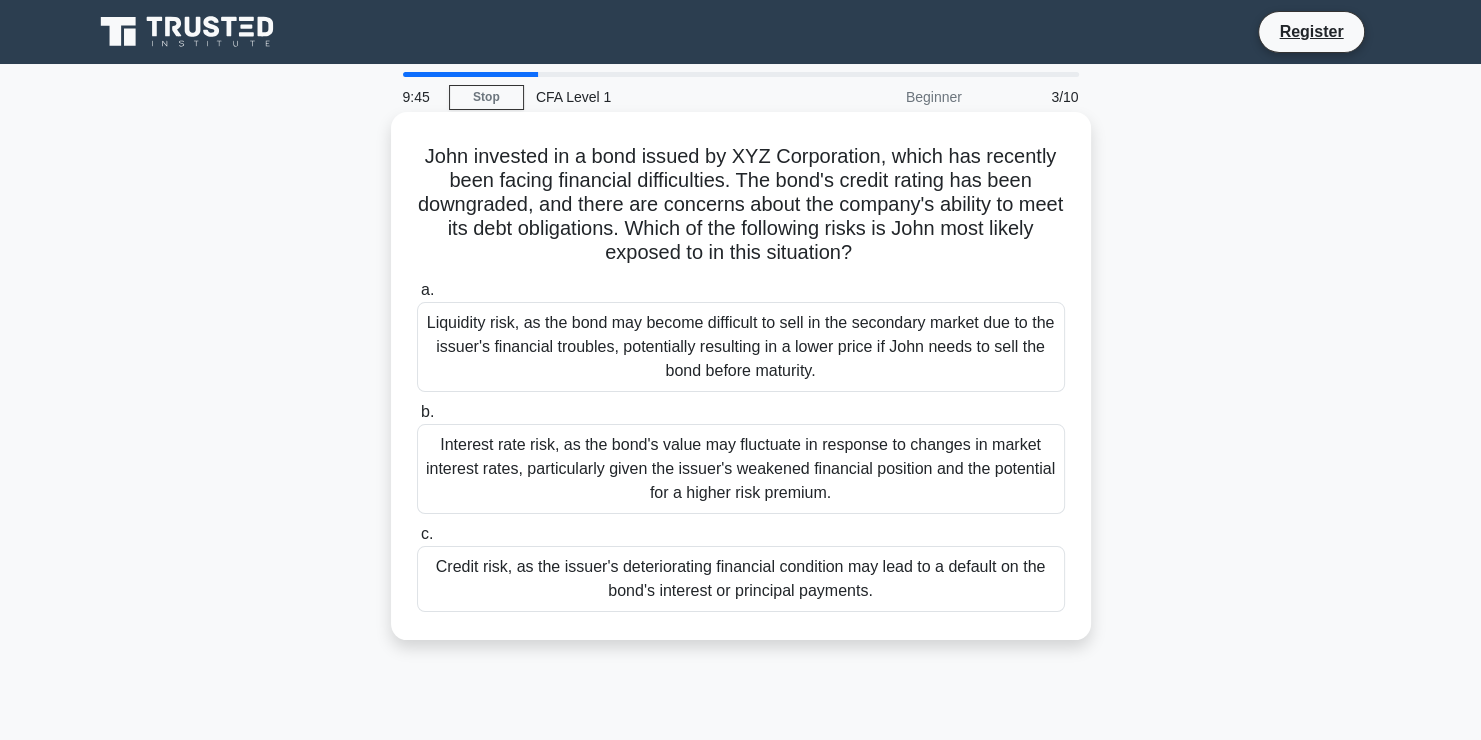 click on "Liquidity risk, as the bond may become difficult to sell in the secondary market due to the issuer's financial troubles, potentially resulting in a lower price if John needs to sell the bond before maturity." at bounding box center [741, 347] 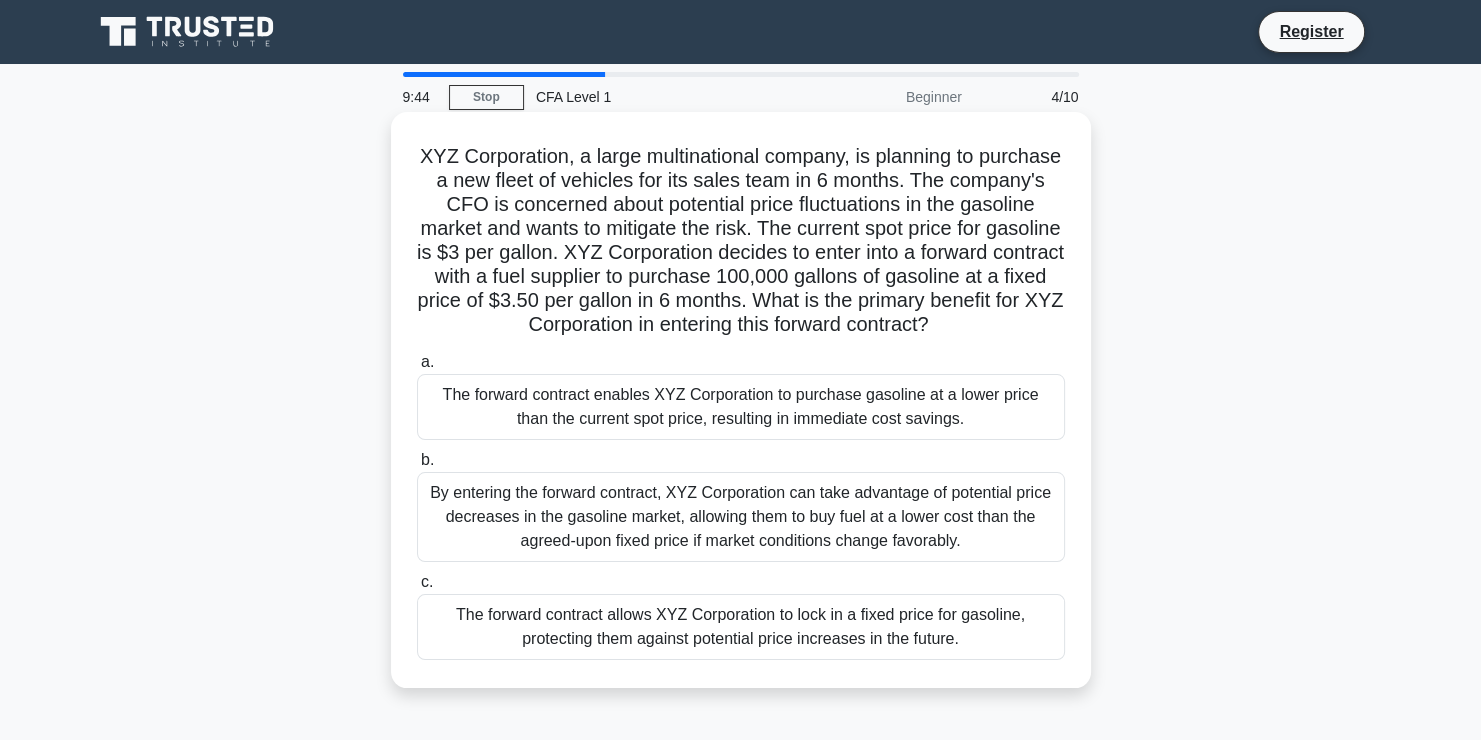 click on "a.
The forward contract enables XYZ Corporation to purchase gasoline at a lower price than the current spot price, resulting in immediate cost savings.
b.
c." at bounding box center (741, 505) 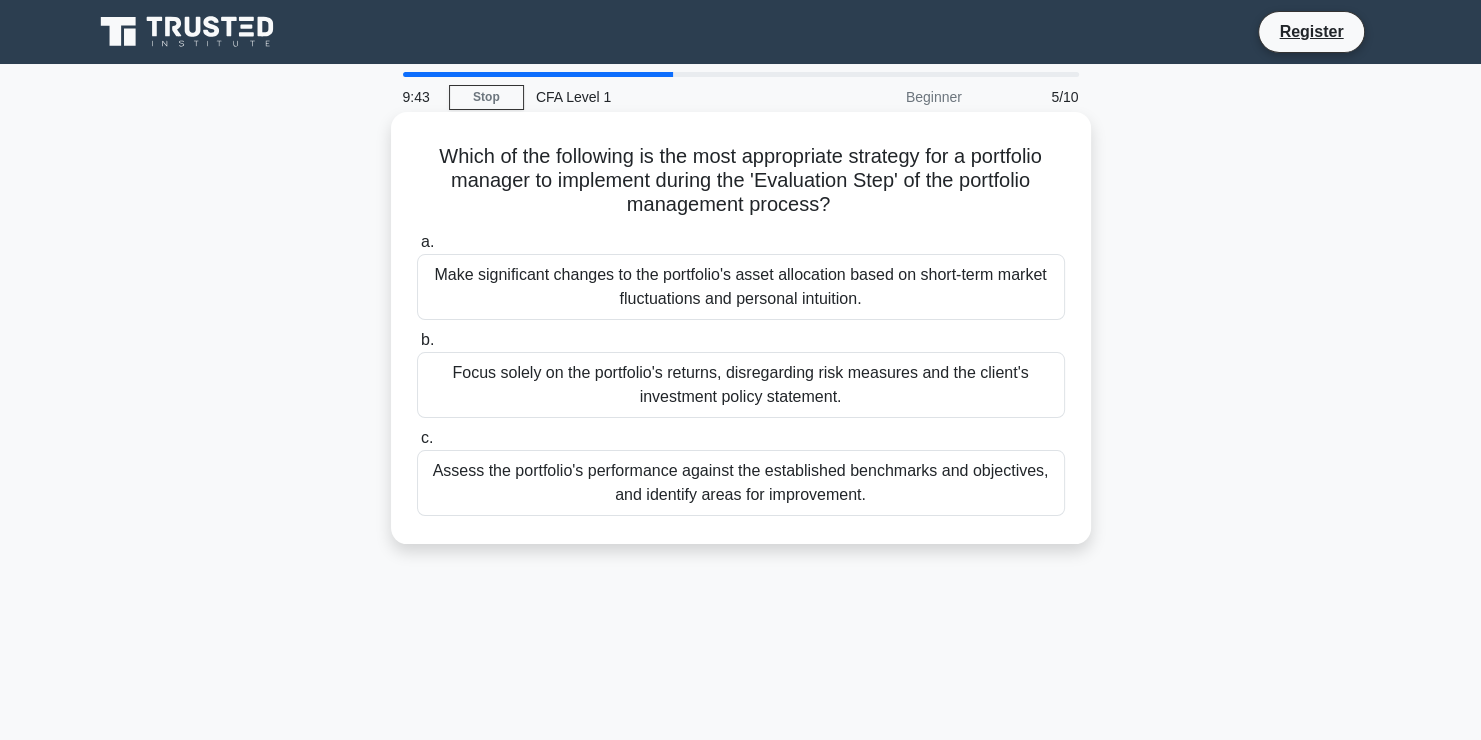 click on "Make significant changes to the portfolio's asset allocation based on short-term market fluctuations and personal intuition." at bounding box center [741, 287] 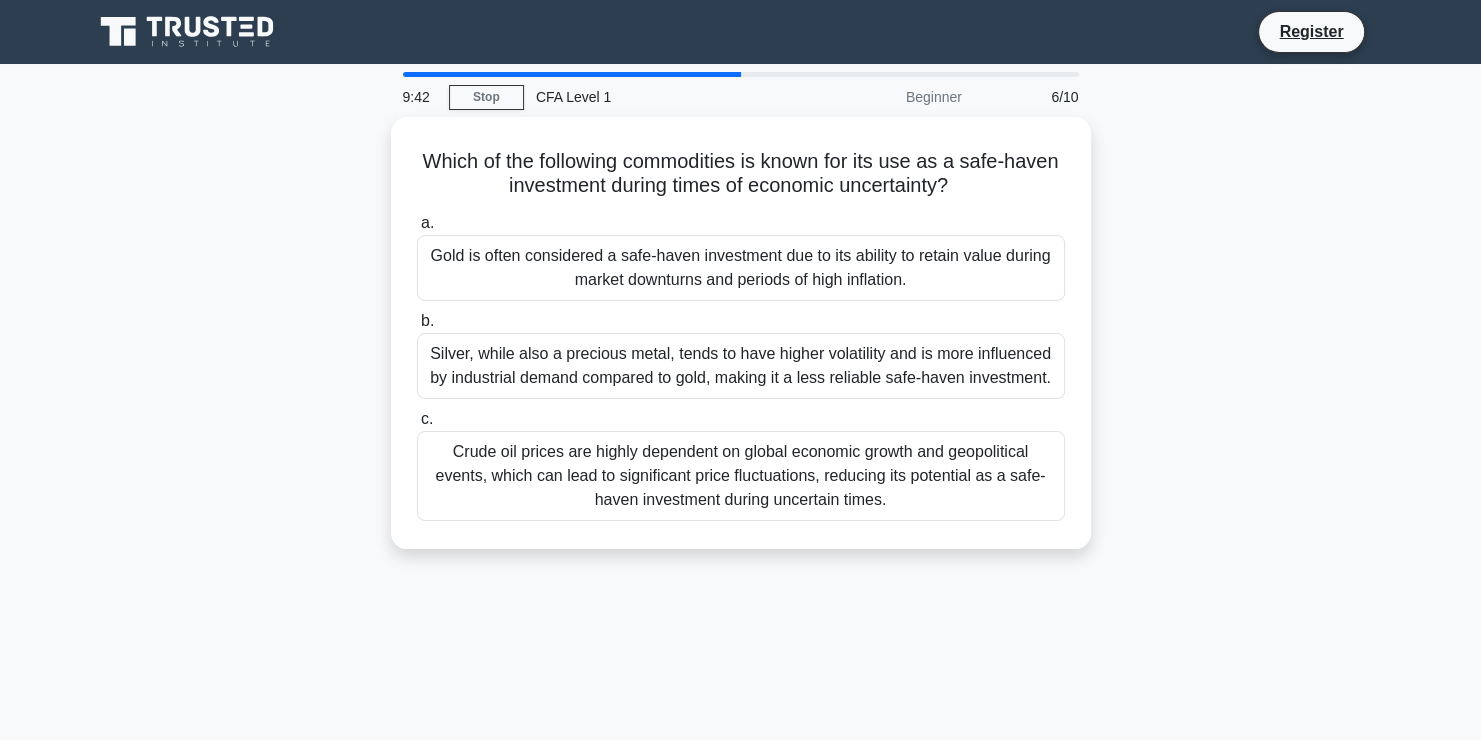 click on "Gold is often considered a safe-haven investment due to its ability to retain value during market downturns and periods of high inflation." at bounding box center (741, 268) 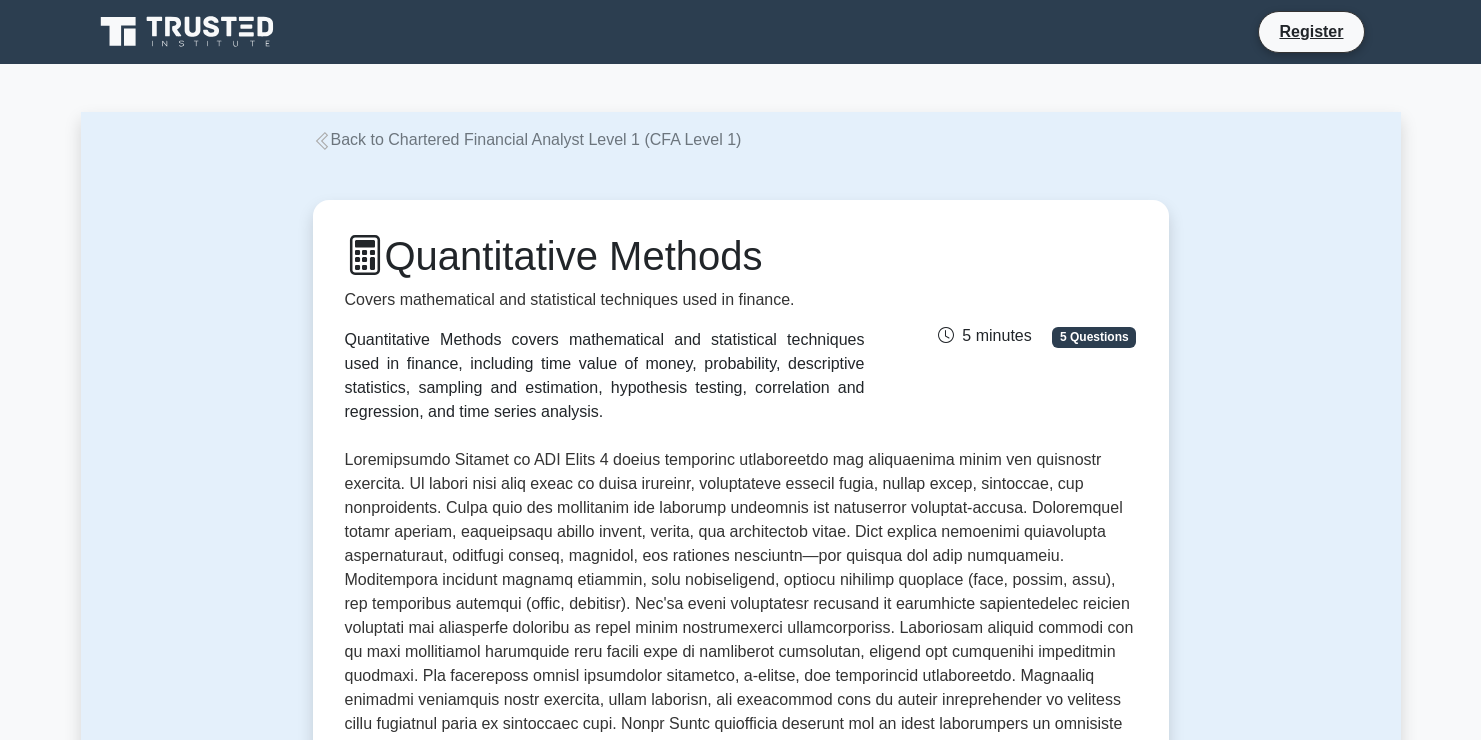 scroll, scrollTop: 48, scrollLeft: 0, axis: vertical 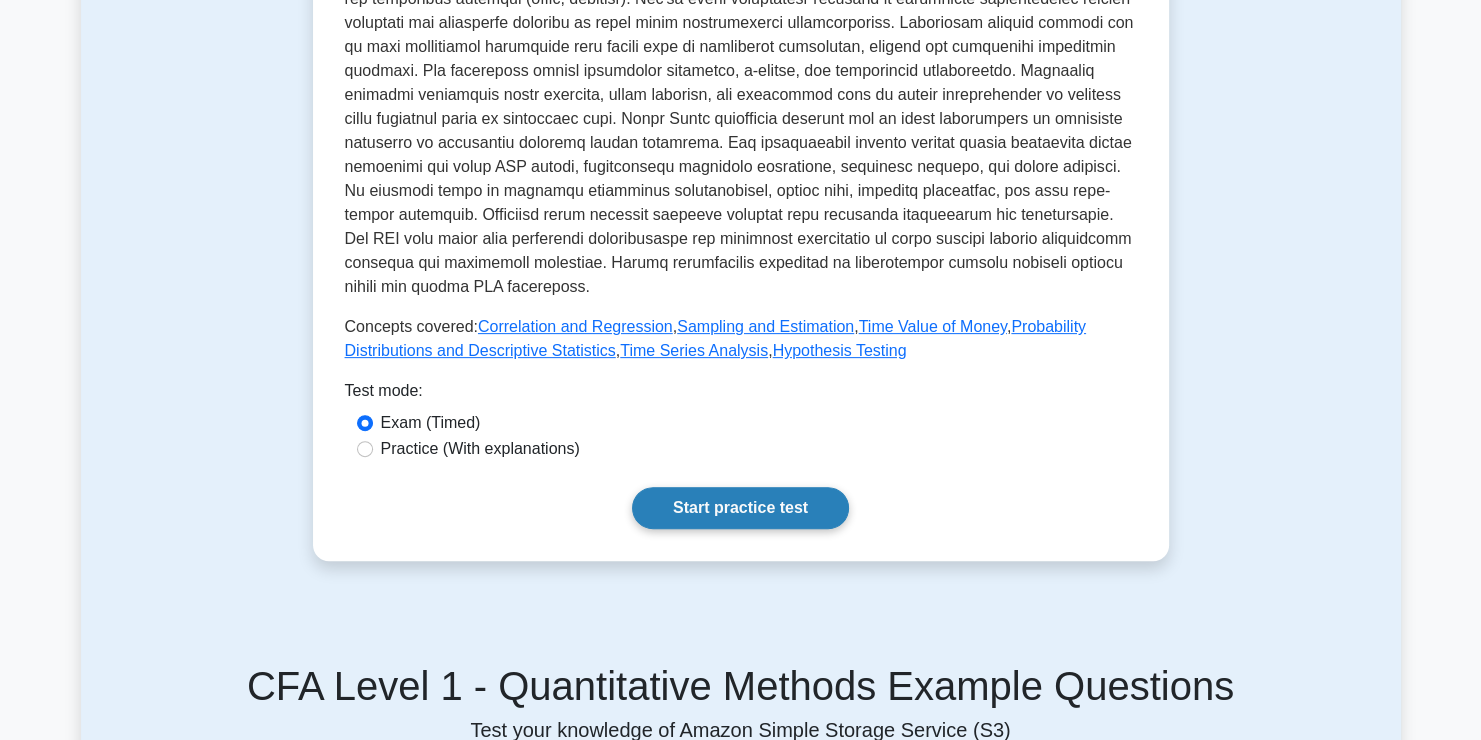 click on "Start practice test" at bounding box center (740, 508) 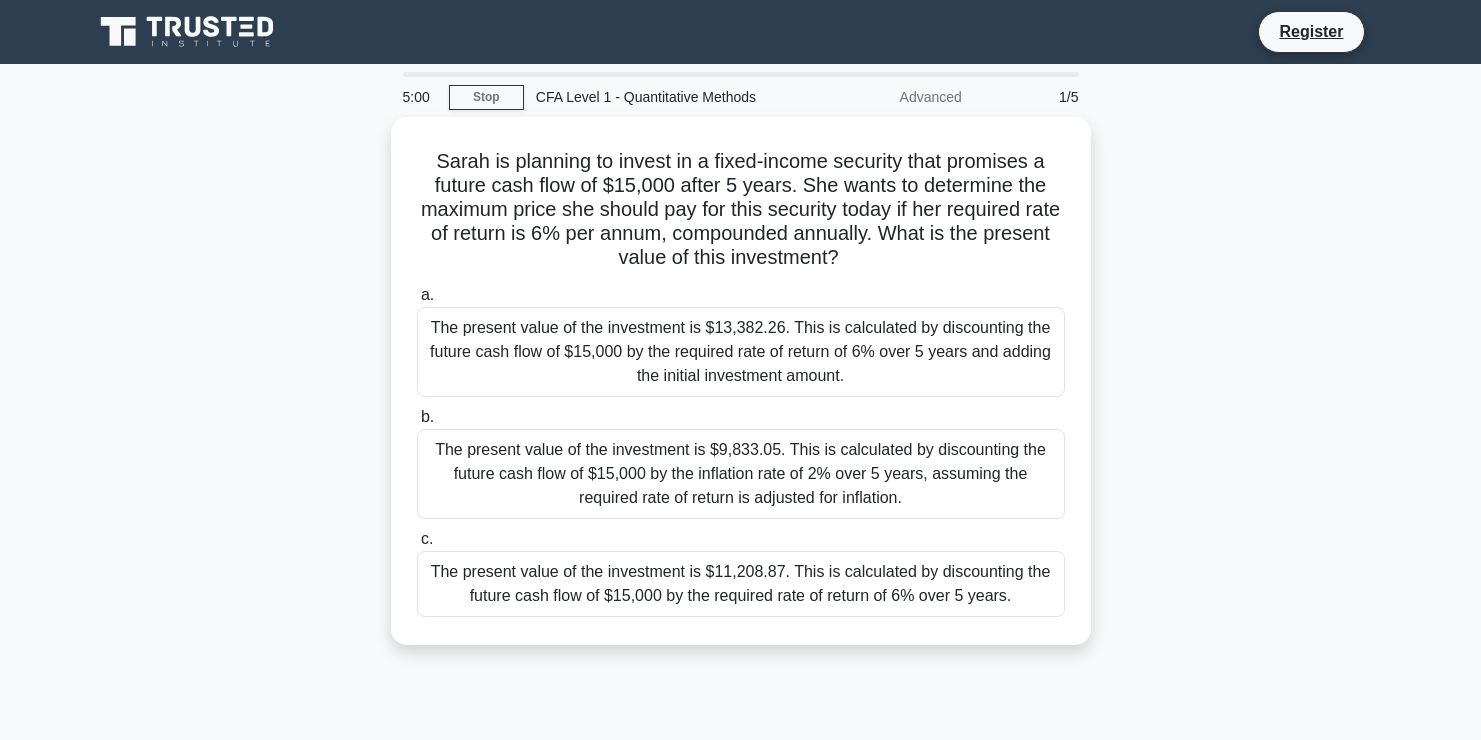scroll, scrollTop: 0, scrollLeft: 0, axis: both 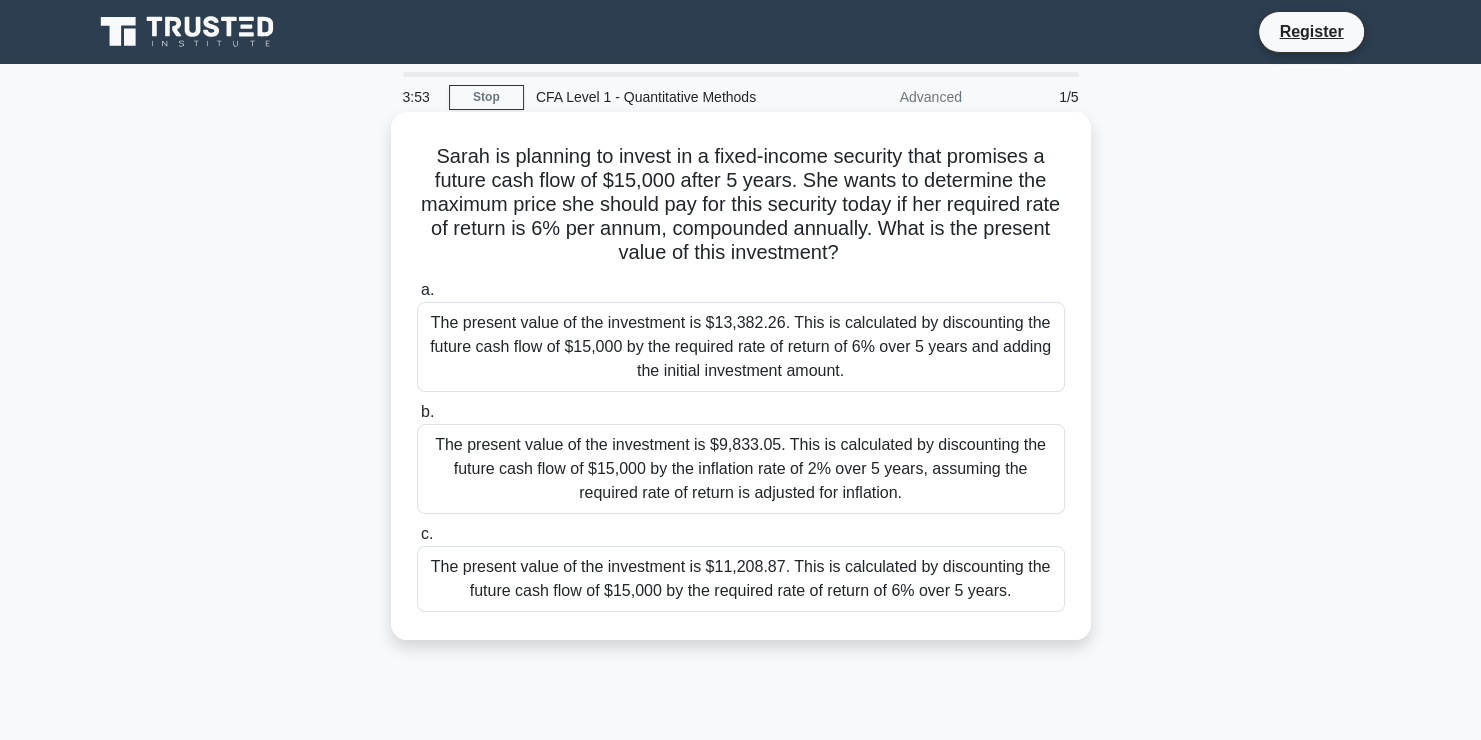 click on "The present value of the investment is $11,208.87. This is calculated by discounting the future cash flow of $15,000 by the required rate of return of 6% over 5 years." at bounding box center (741, 579) 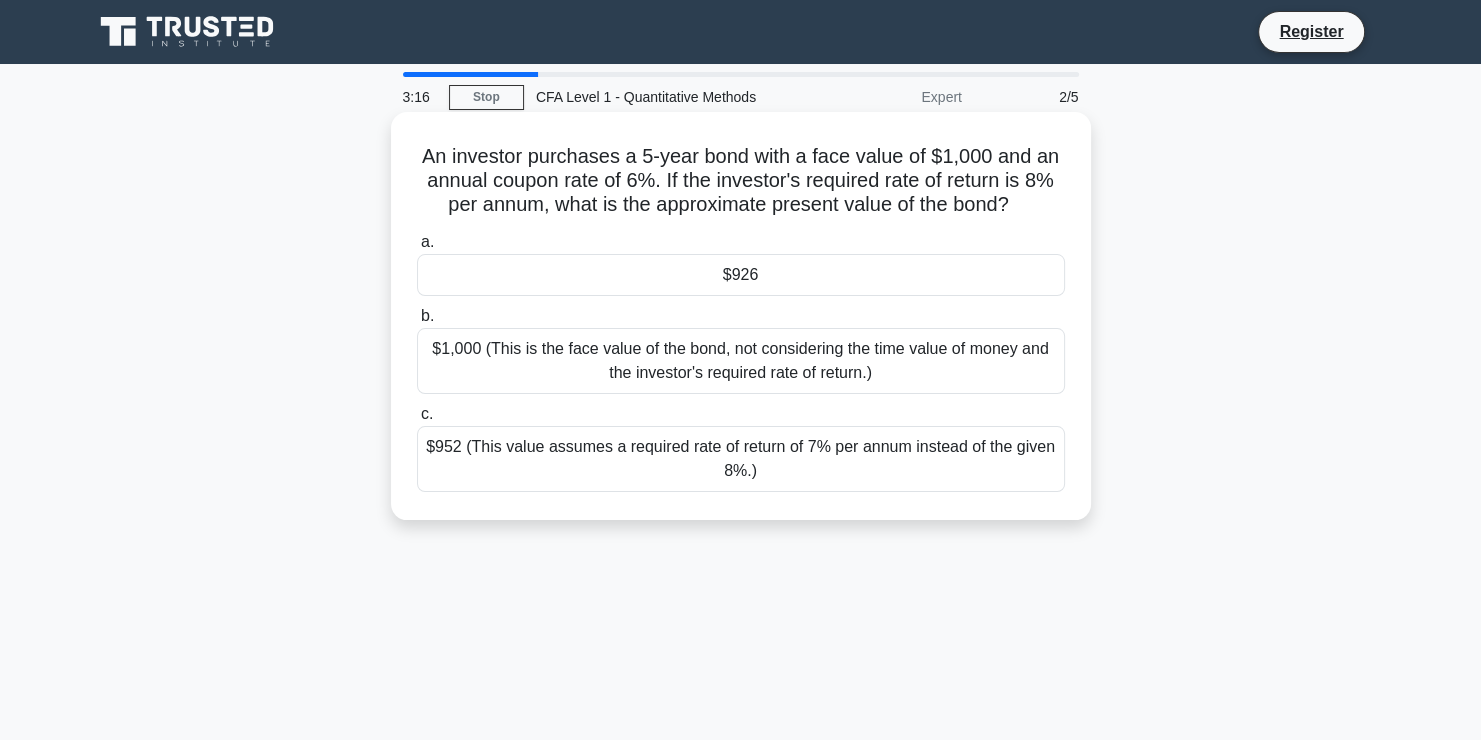 click on "$1,000 (This is the face value of the bond, not considering the time value of money and the investor's required rate of return.)" at bounding box center (741, 361) 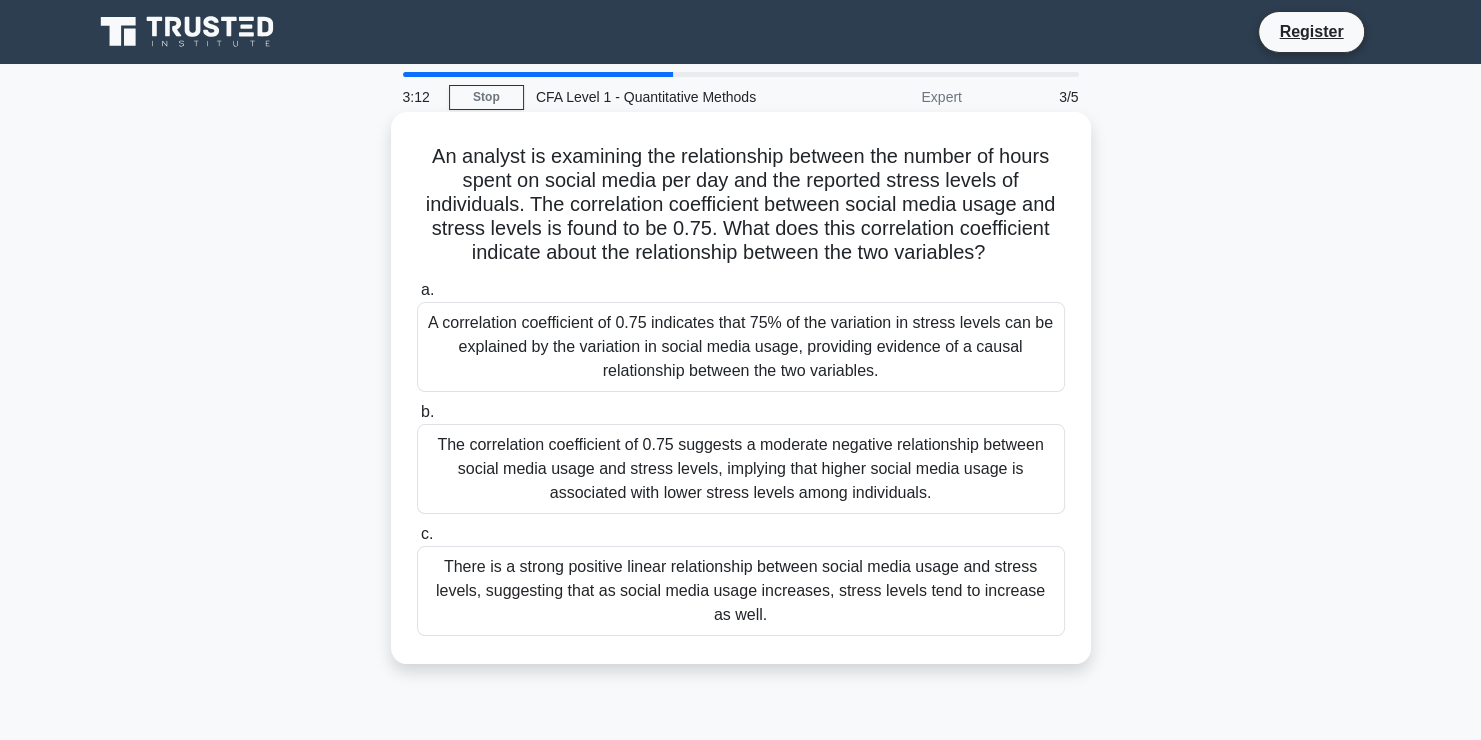 click on "A correlation coefficient of 0.75 indicates that 75% of the variation in stress levels can be explained by the variation in social media usage, providing evidence of a causal relationship between the two variables." at bounding box center [741, 347] 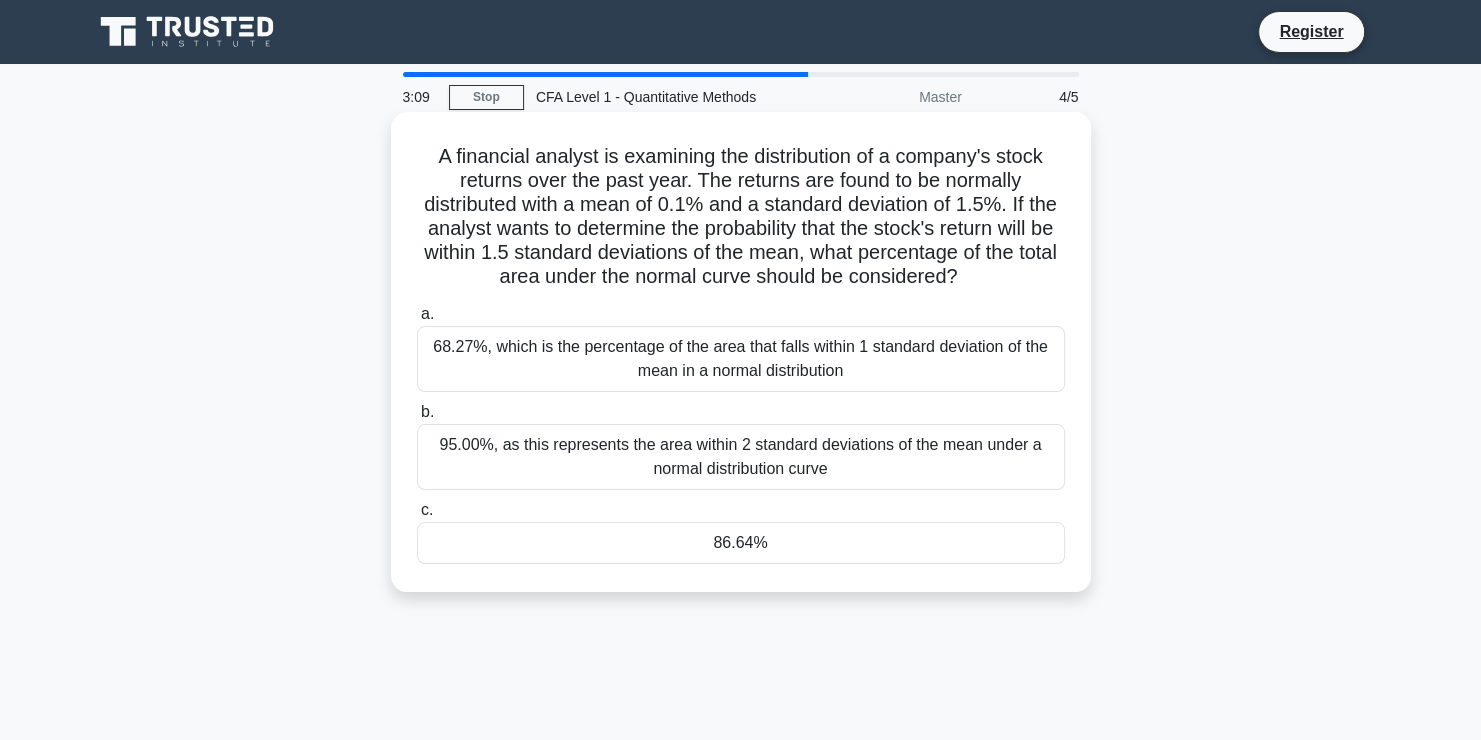 click on "68.27%, which is the percentage of the area that falls within 1 standard deviation of the mean in a normal distribution" at bounding box center (741, 359) 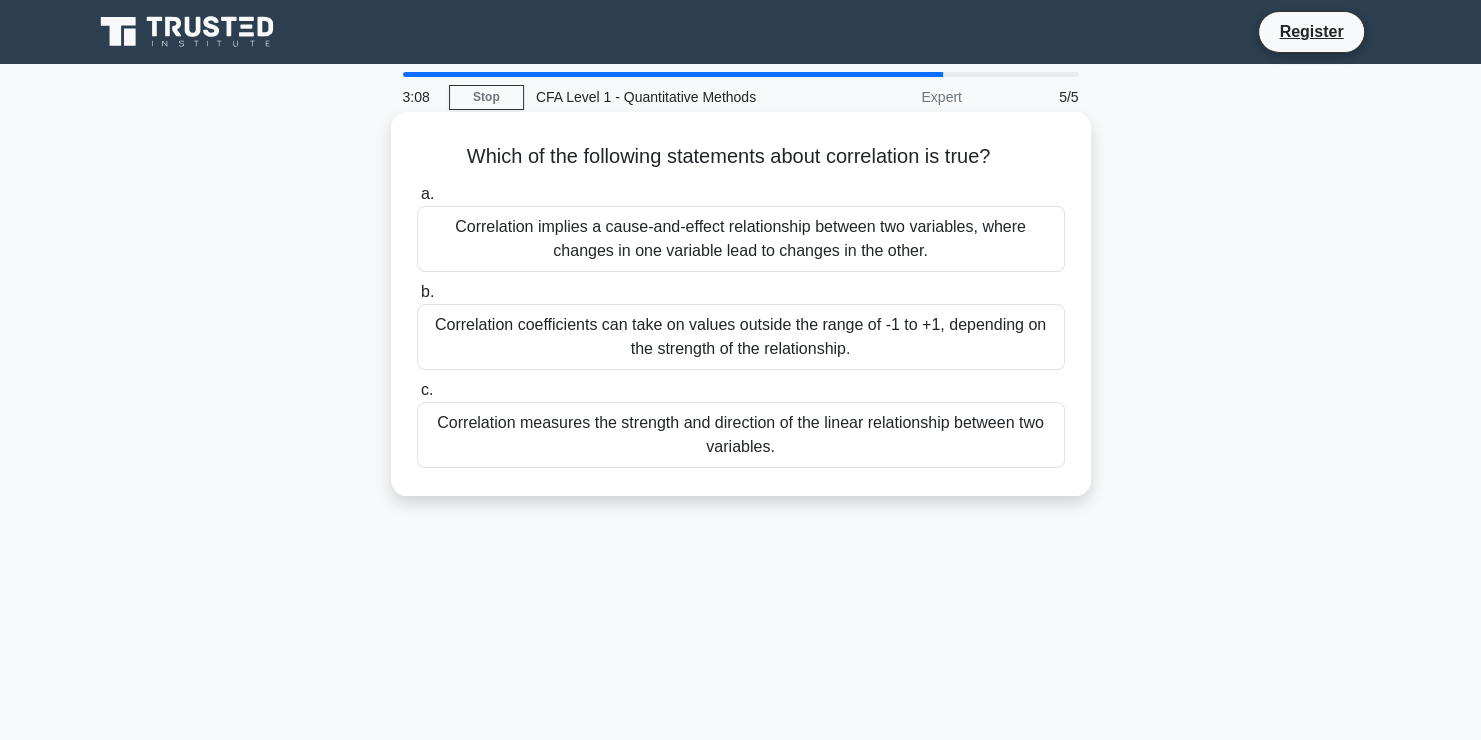 click on "Correlation implies a cause-and-effect relationship between two variables, where changes in one variable lead to changes in the other." at bounding box center (741, 239) 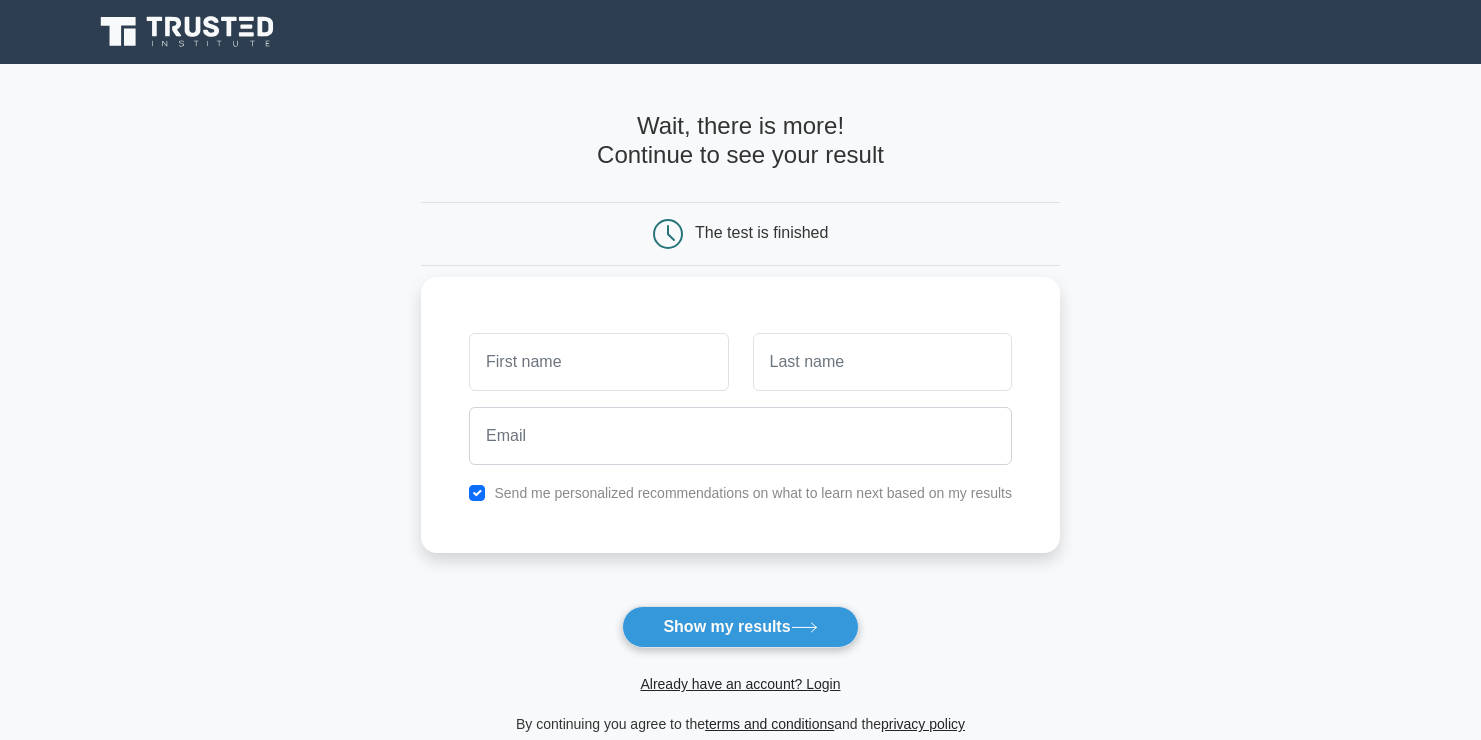 scroll, scrollTop: 0, scrollLeft: 0, axis: both 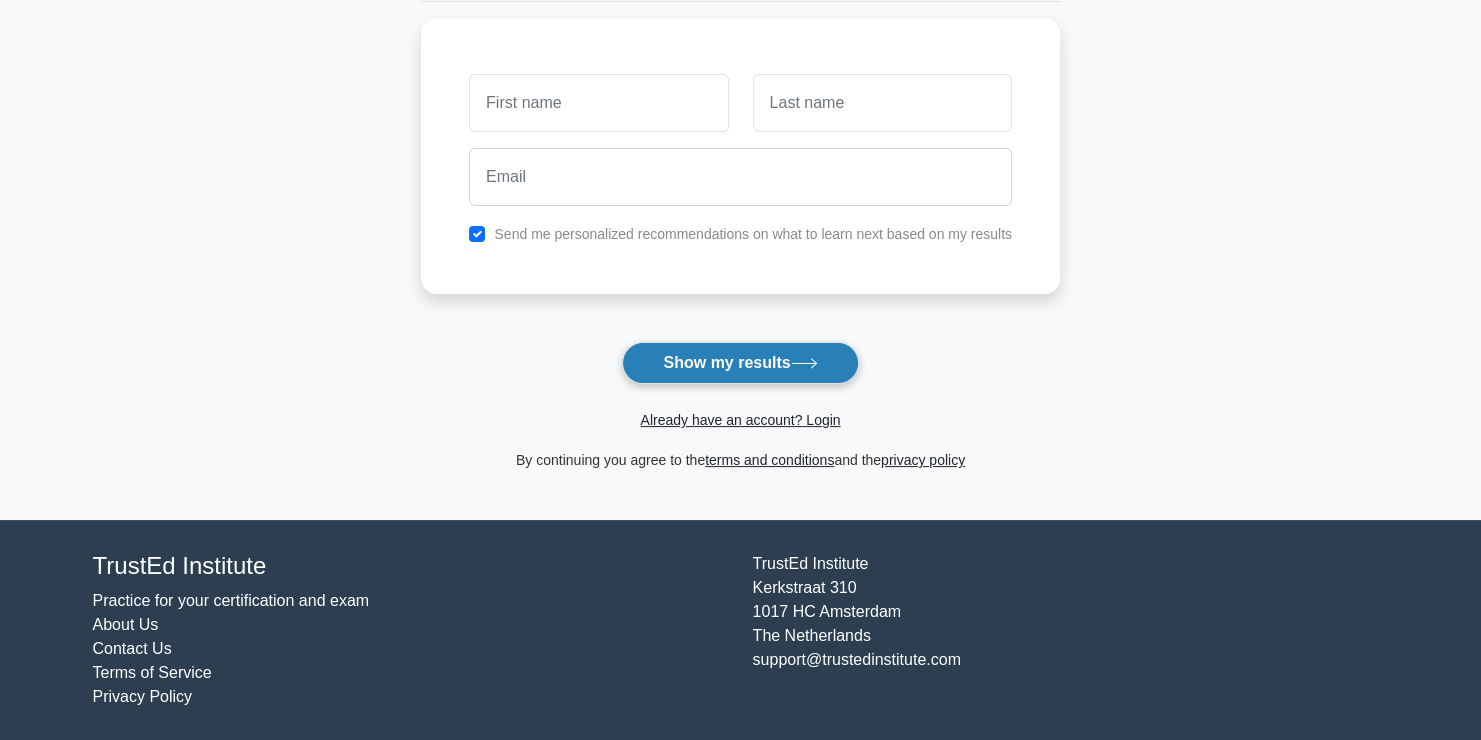 click on "Show my results" at bounding box center (740, 363) 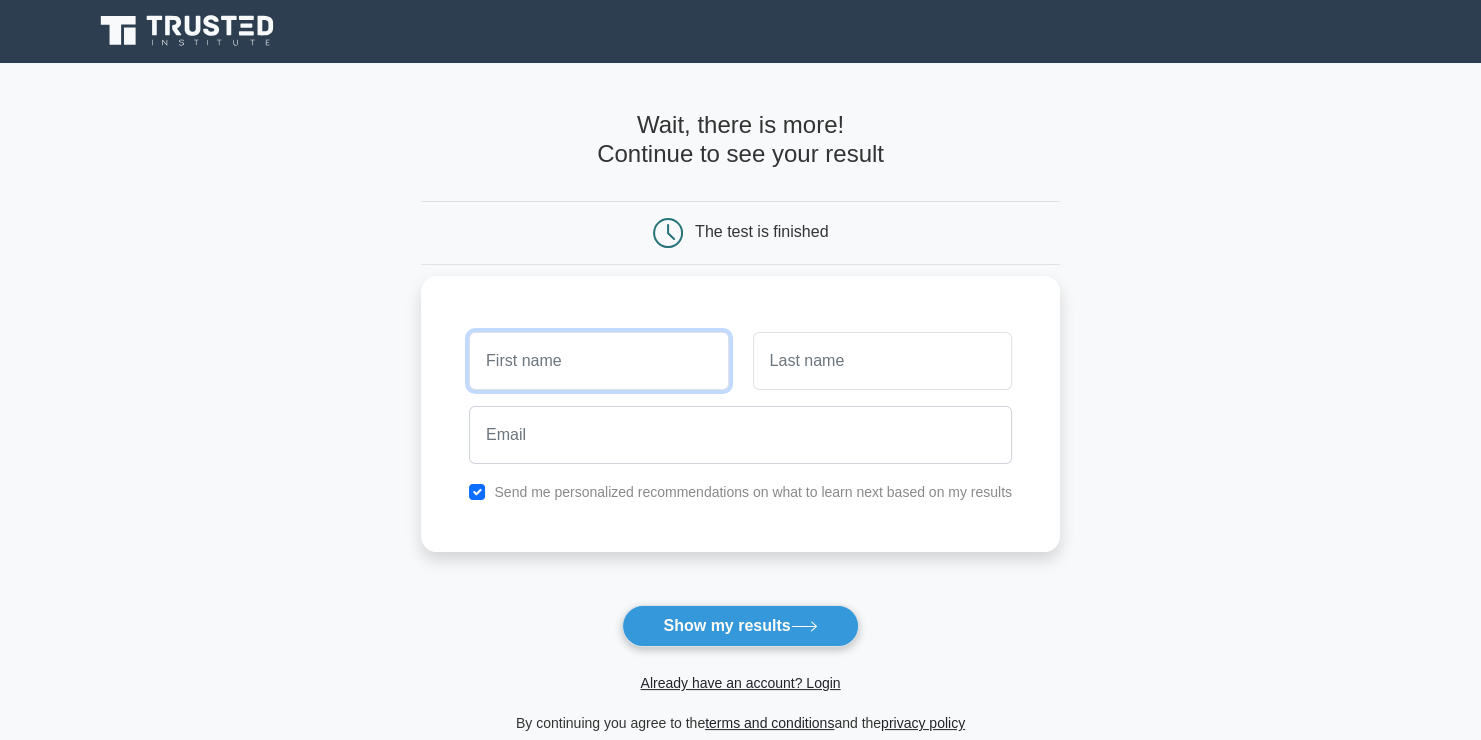 scroll, scrollTop: 0, scrollLeft: 0, axis: both 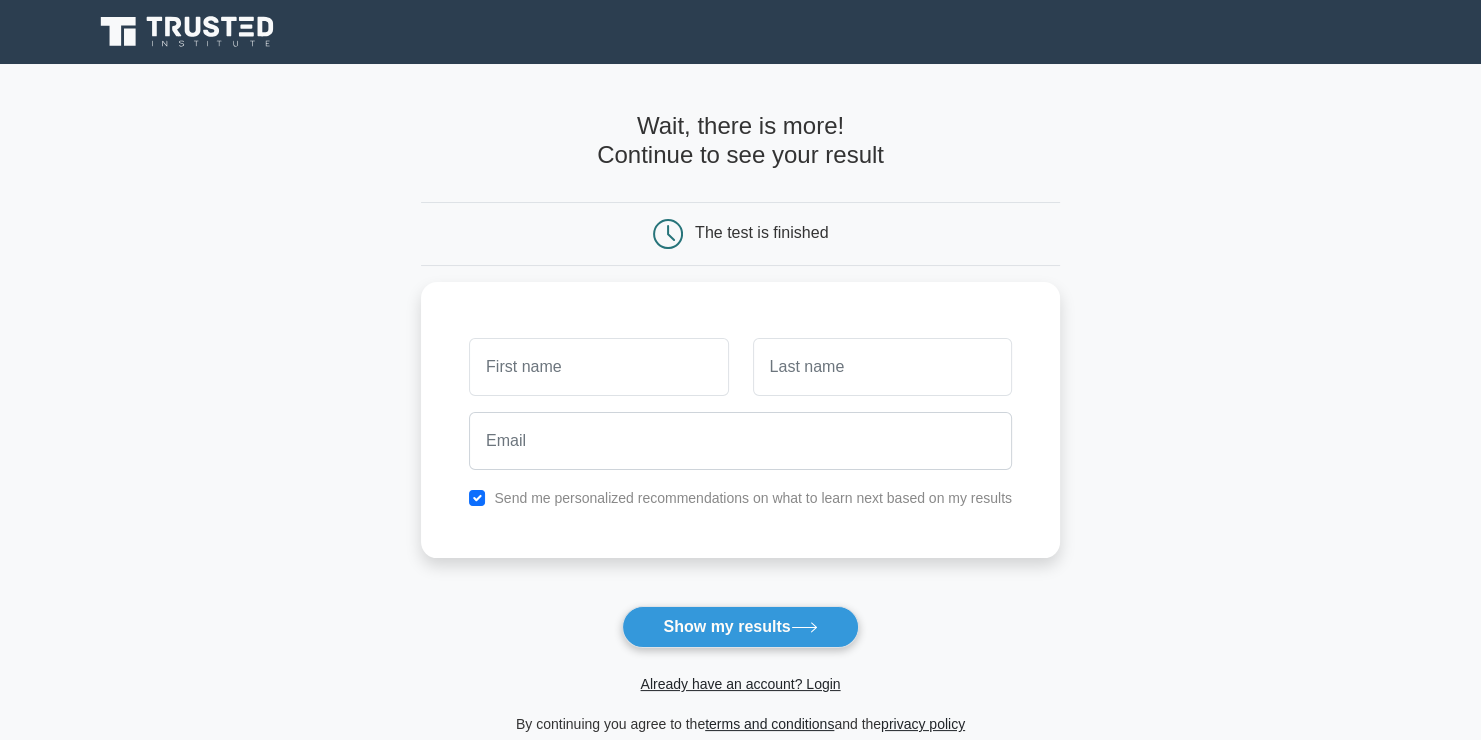 click on "Wait, there is more! Continue to see your result
The test is finished
and the" at bounding box center [740, 424] 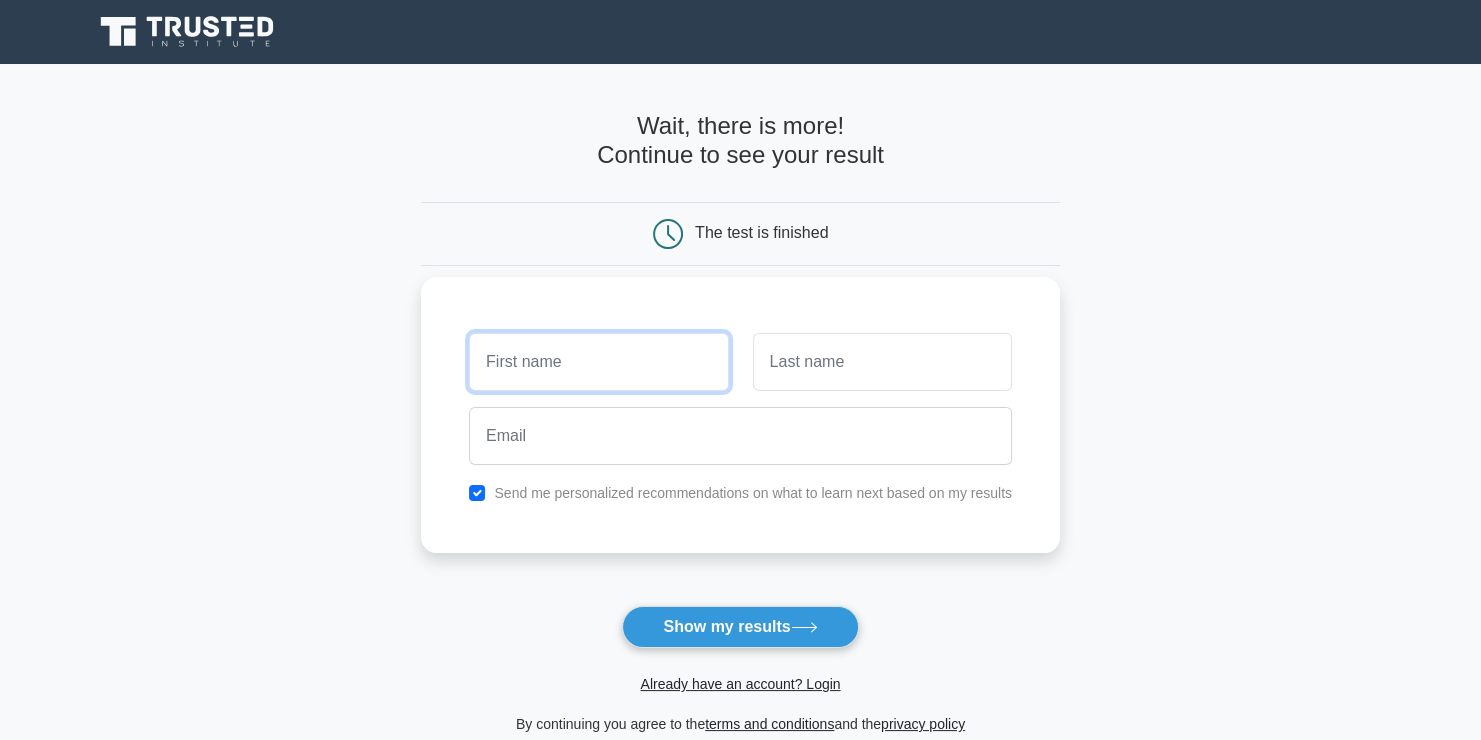 click at bounding box center [598, 362] 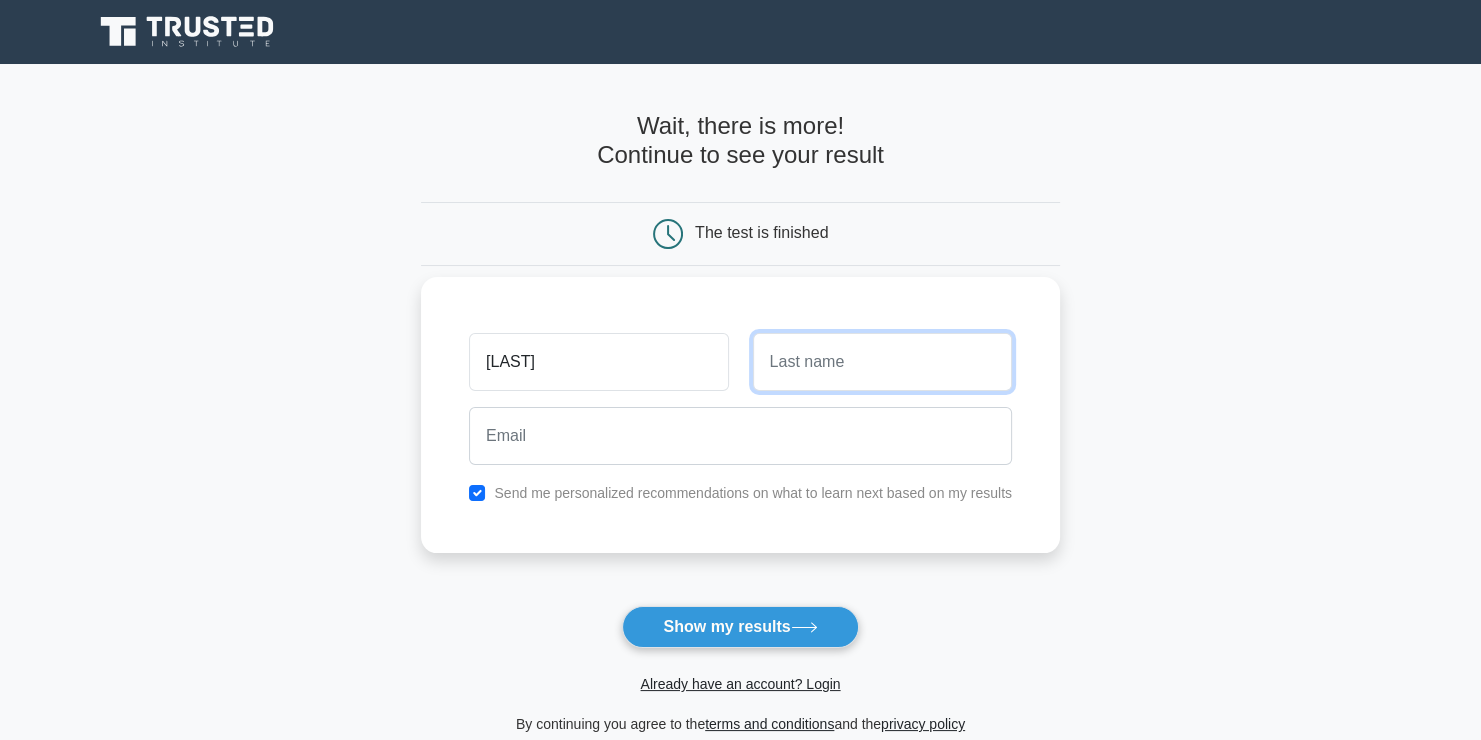 click at bounding box center (882, 362) 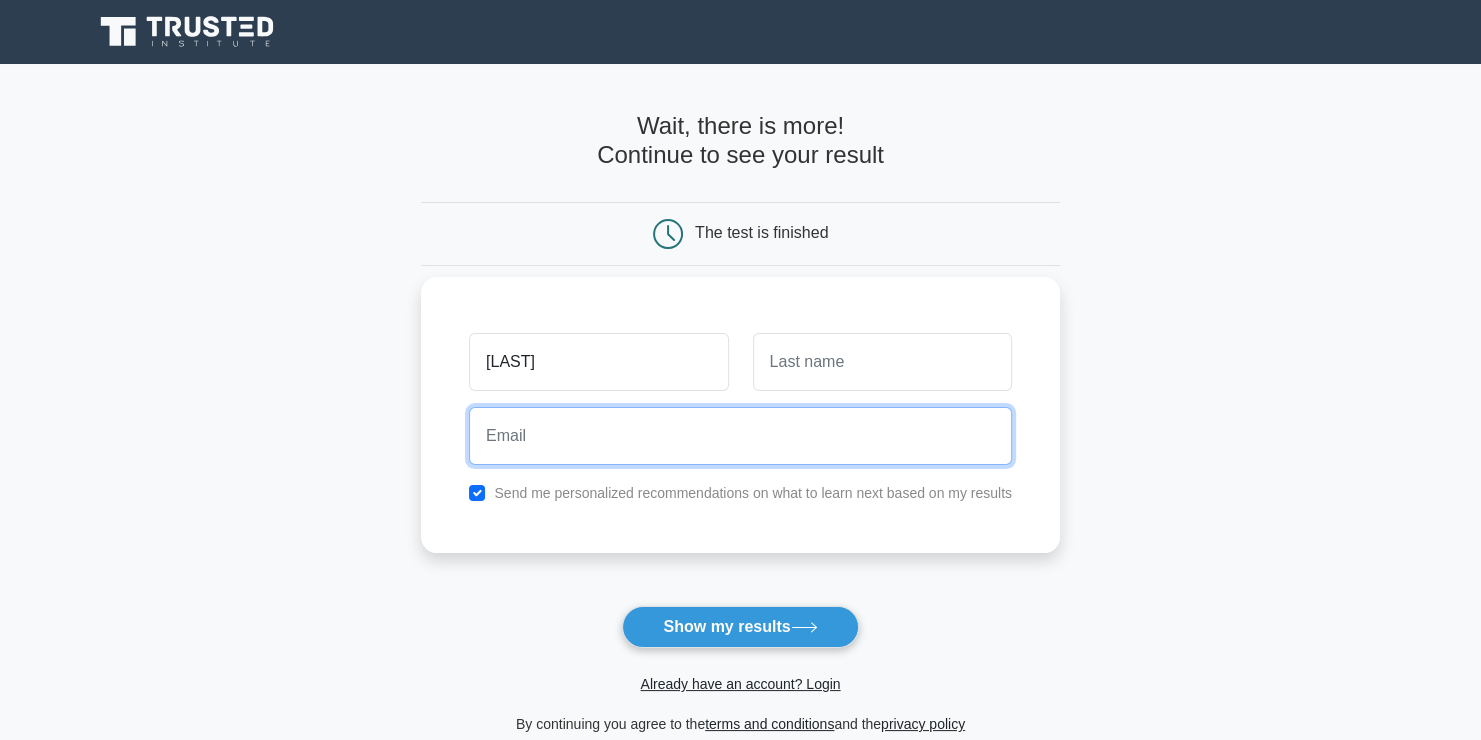 click at bounding box center [740, 436] 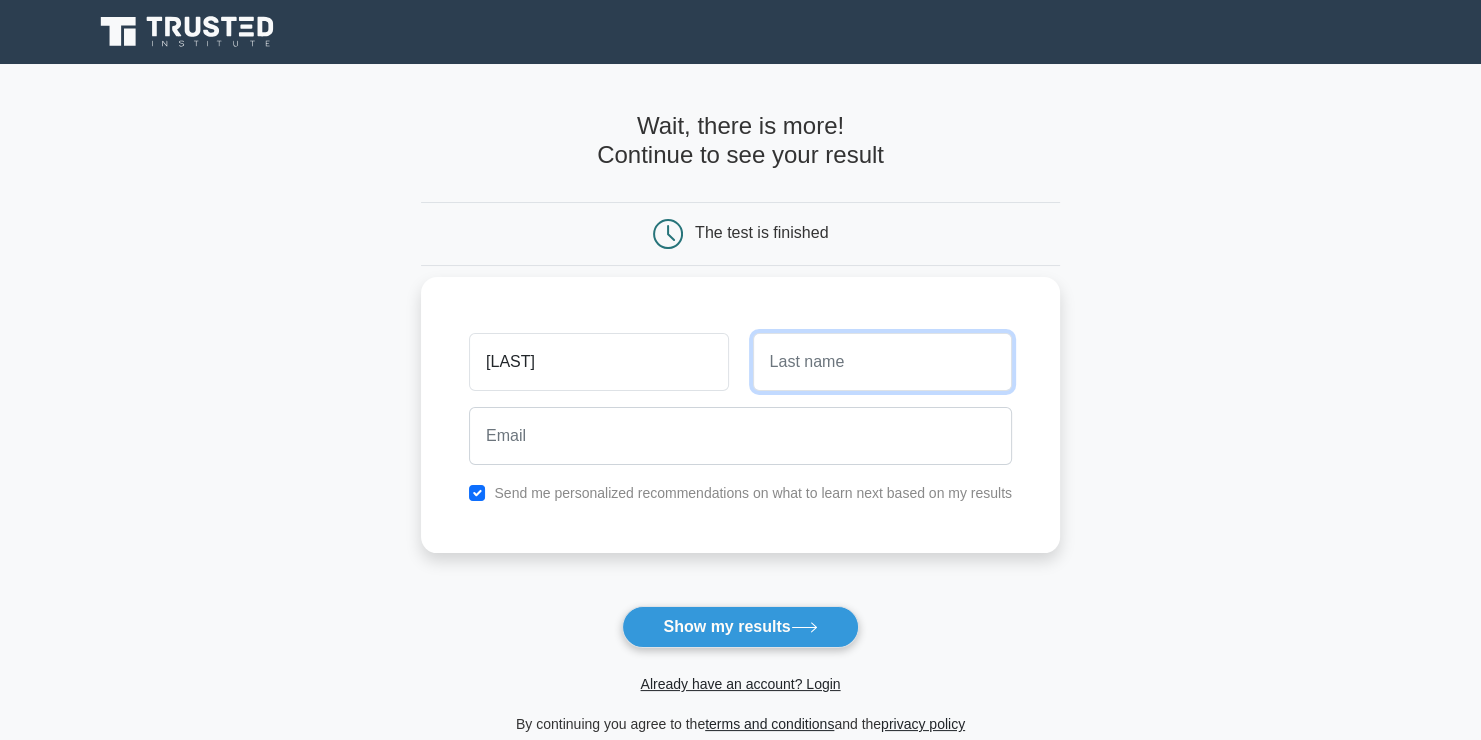 click at bounding box center (882, 362) 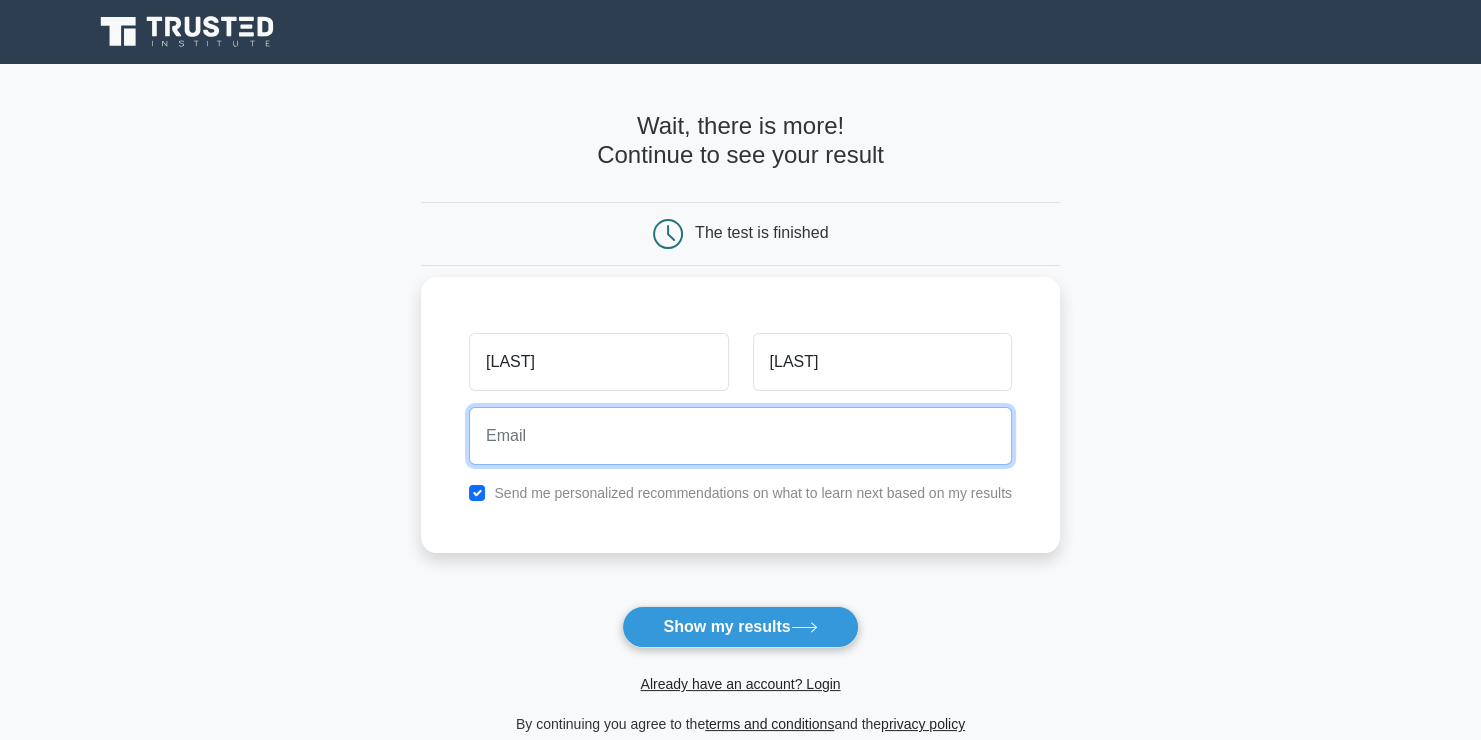 click at bounding box center (740, 436) 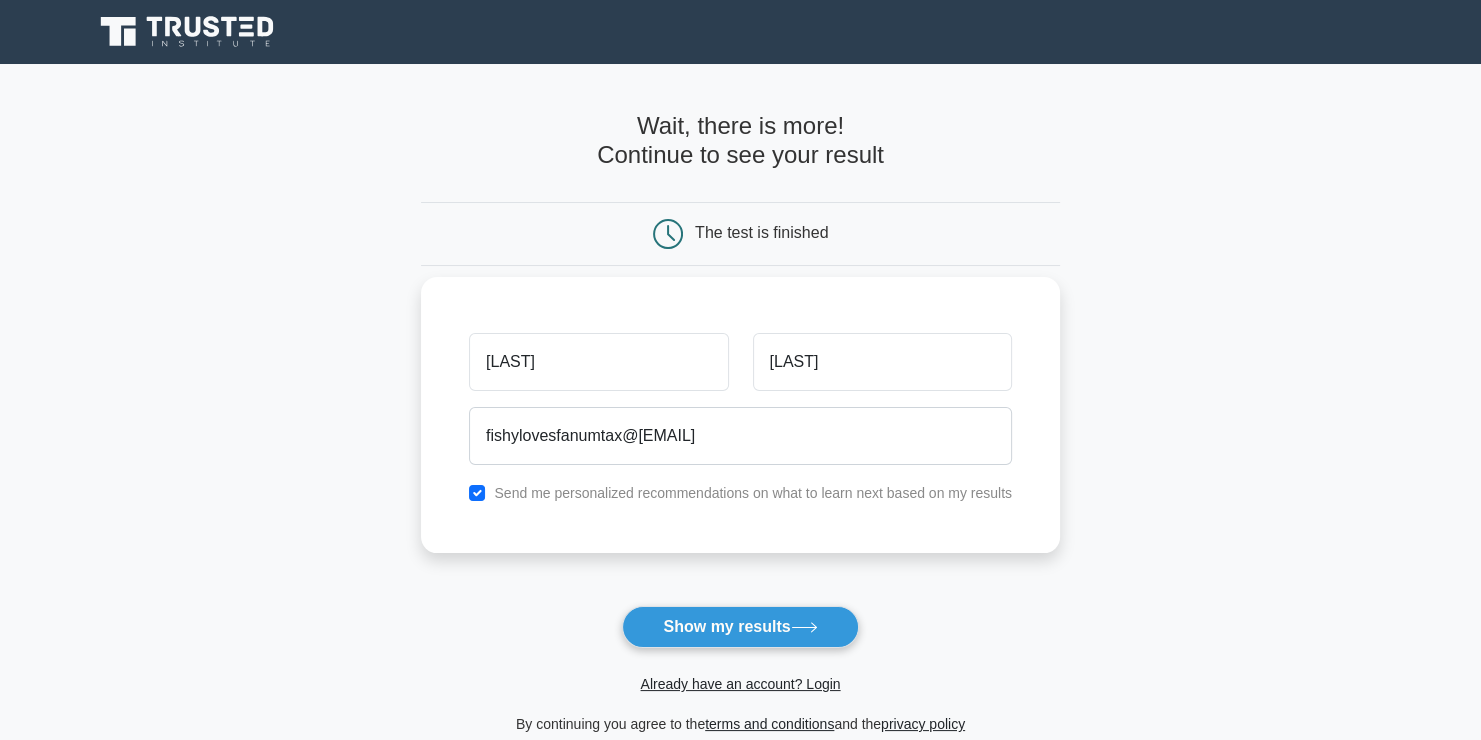 click on "Send me personalized recommendations on what to learn next based on my results" at bounding box center (753, 493) 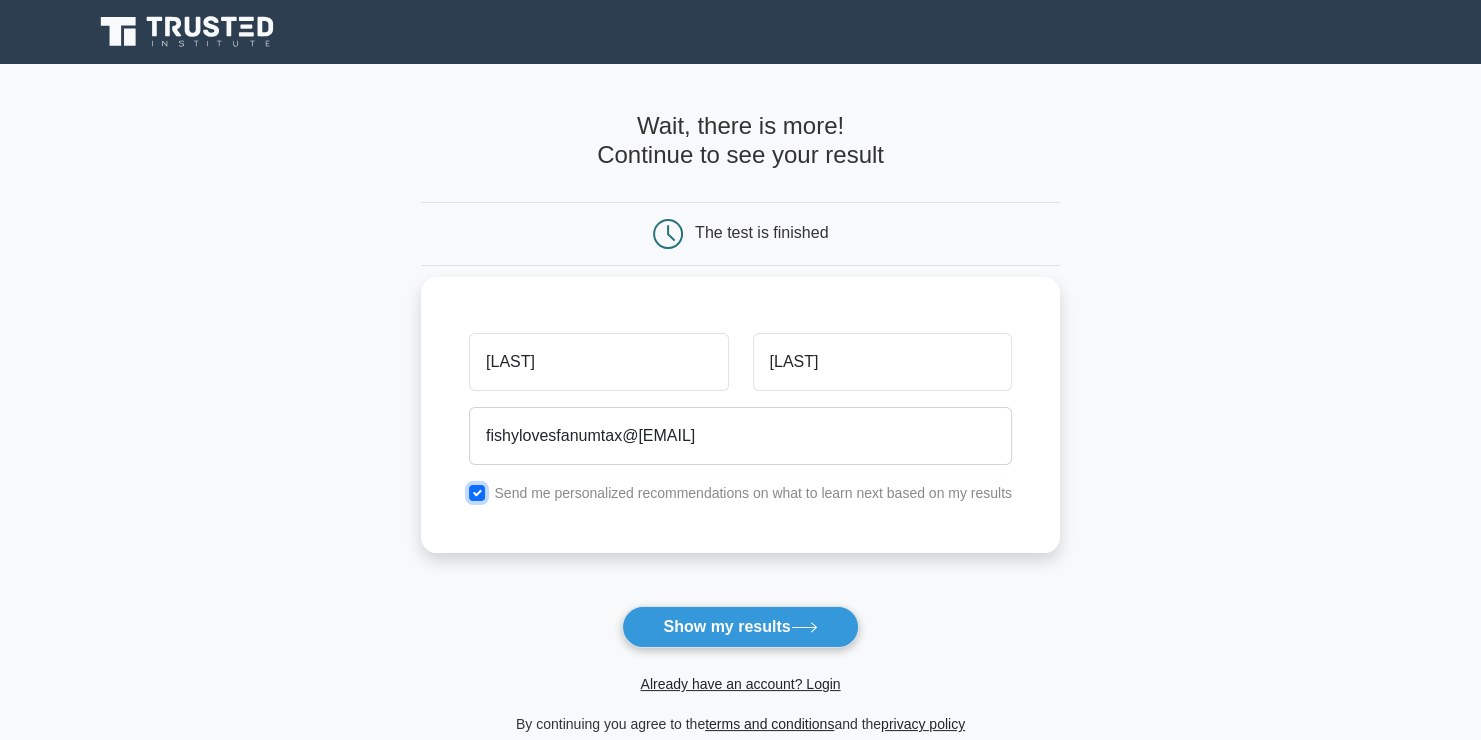 click at bounding box center [477, 493] 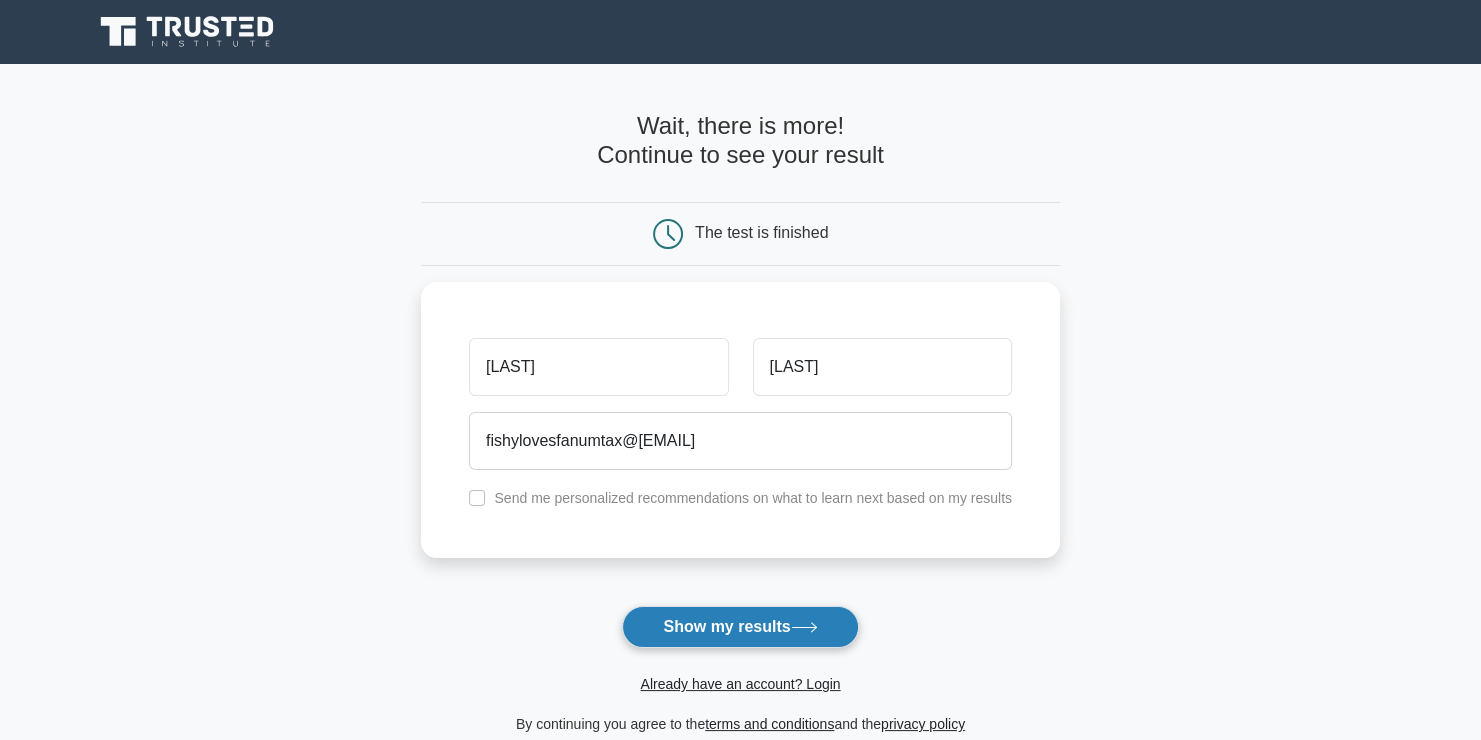 click on "Show my results" at bounding box center [740, 627] 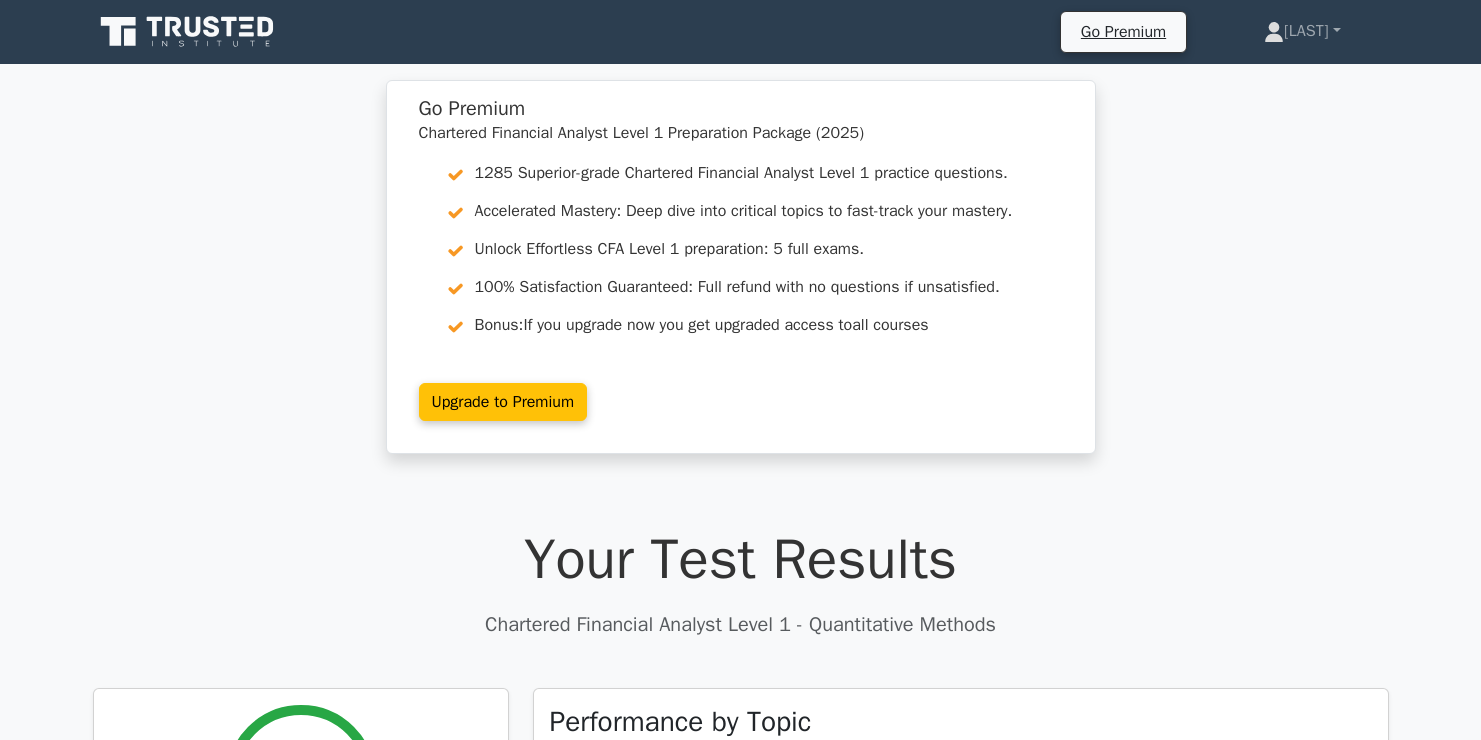 scroll, scrollTop: 0, scrollLeft: 0, axis: both 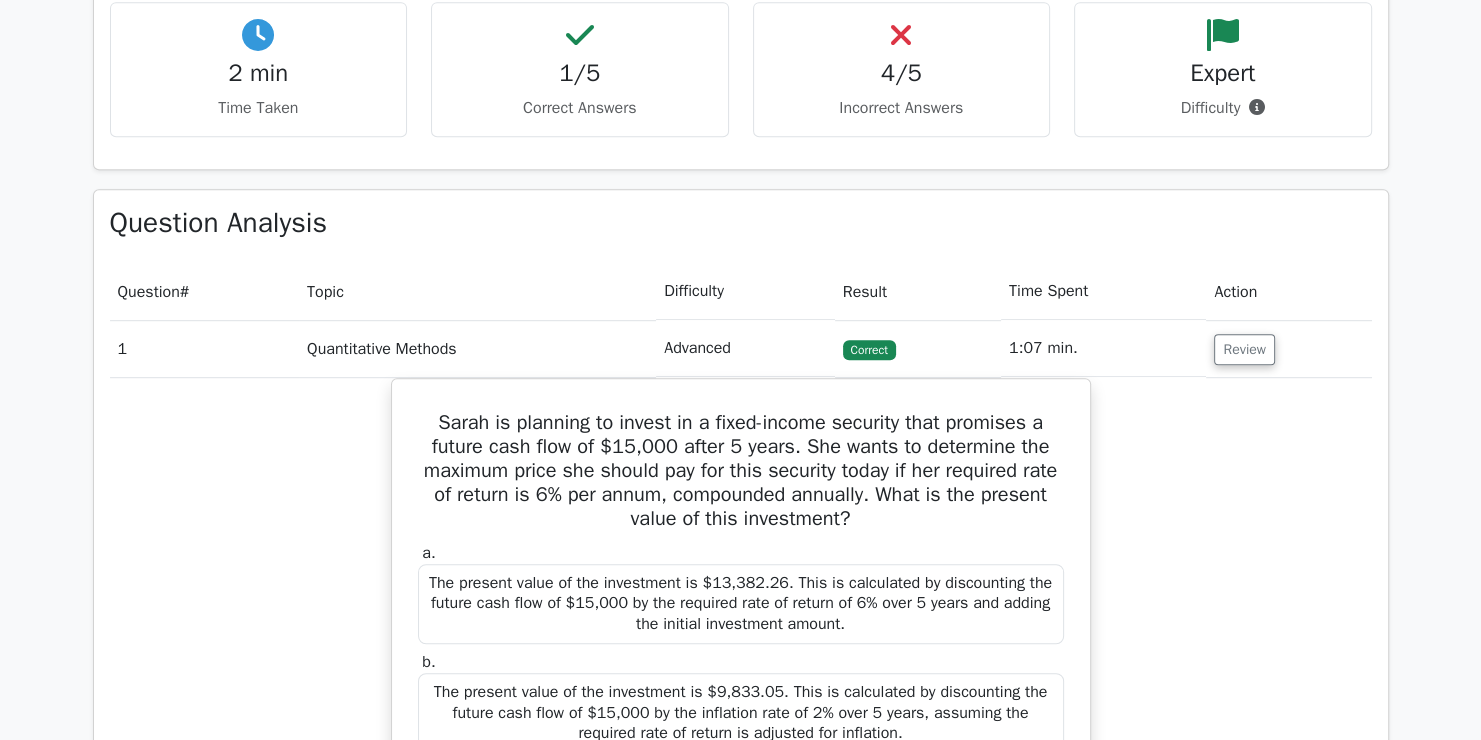 click on "[FIRST] is planning to invest in a fixed-income security that promises a future cash flow of $15,000 after 5 years. She wants to determine the maximum price she should pay for this security today if her required rate of return is 6% per annum, compounded annually. What is the present value of this investment?
a.
b.
c." at bounding box center (741, 754) 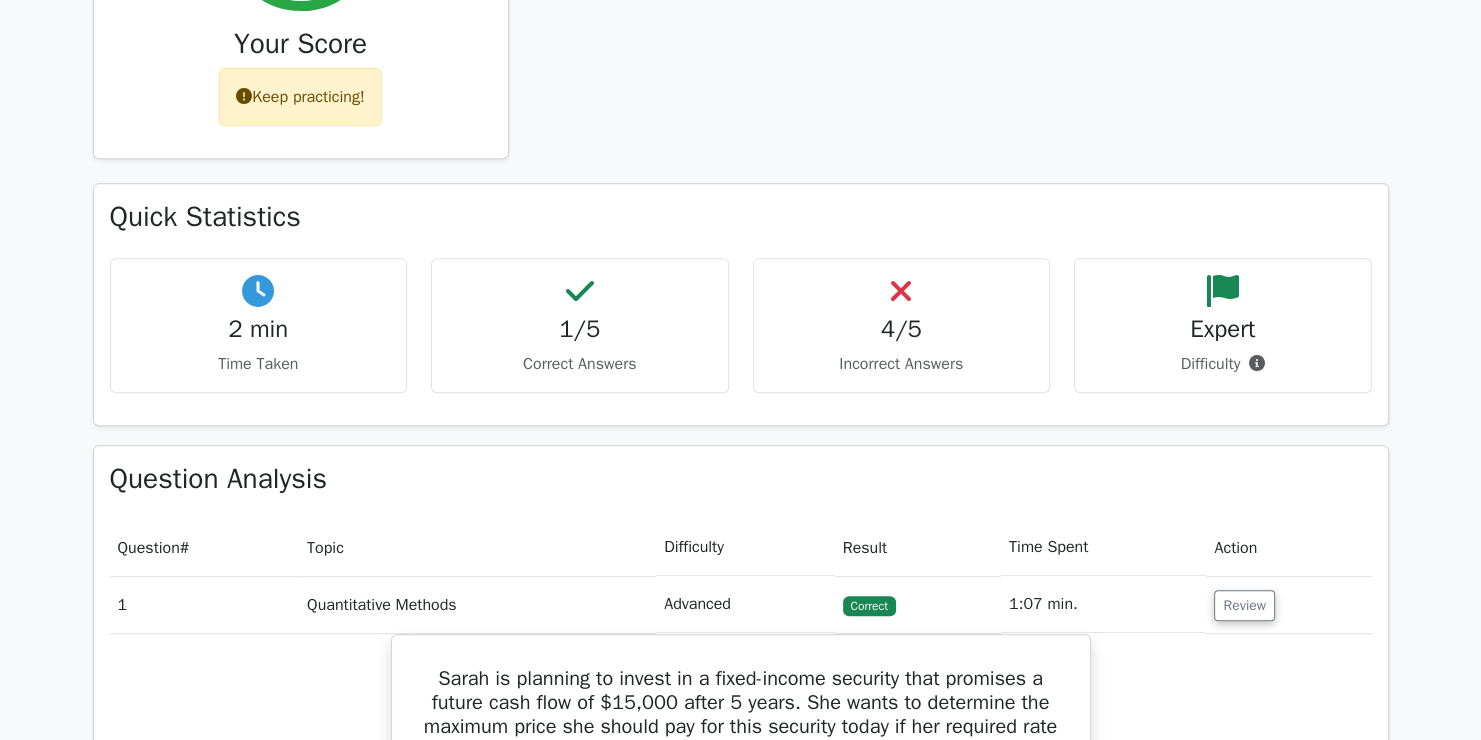 scroll, scrollTop: 800, scrollLeft: 0, axis: vertical 